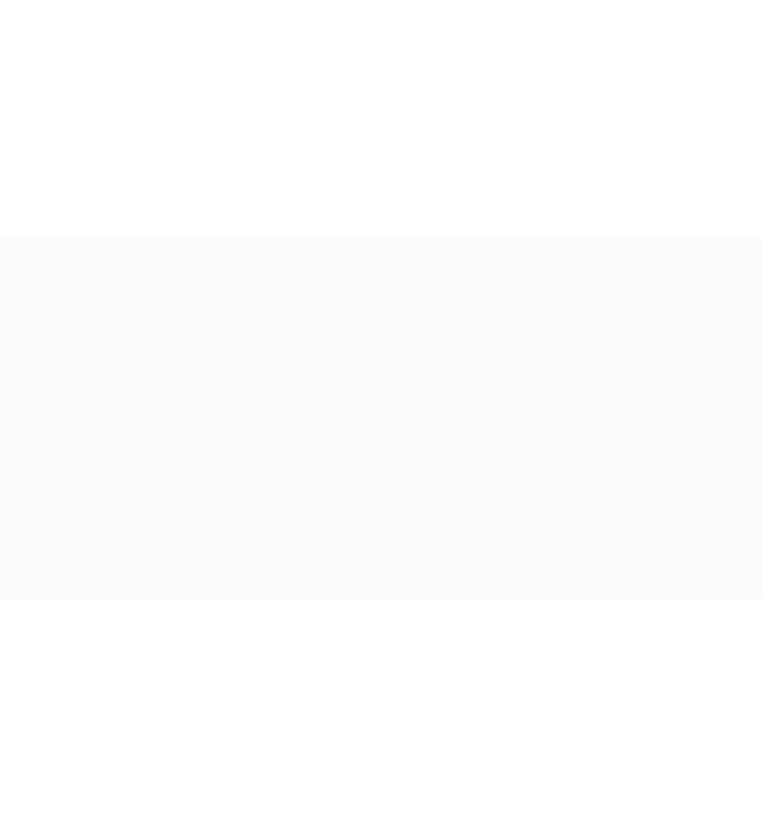 scroll, scrollTop: 0, scrollLeft: 0, axis: both 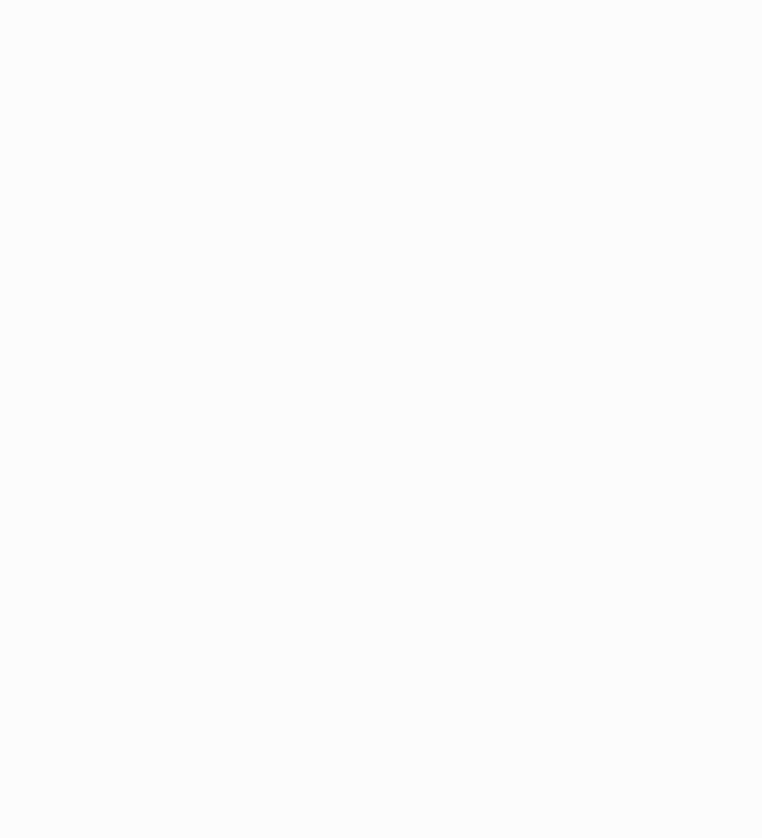 click on "Application Update Required
We've recently updated our application and it looks like your browser is trying to use older files.
Please try the following steps:
Reload Application
Still having issues? Try these steps:
Right-click anywhere on this page and select "Inspect" from the menu
Right-click on your browser's refresh button and select "Empty Cache and Hard Reload" from the menu
If problems persist, please  contact our support team  for assistance." at bounding box center (381, 419) 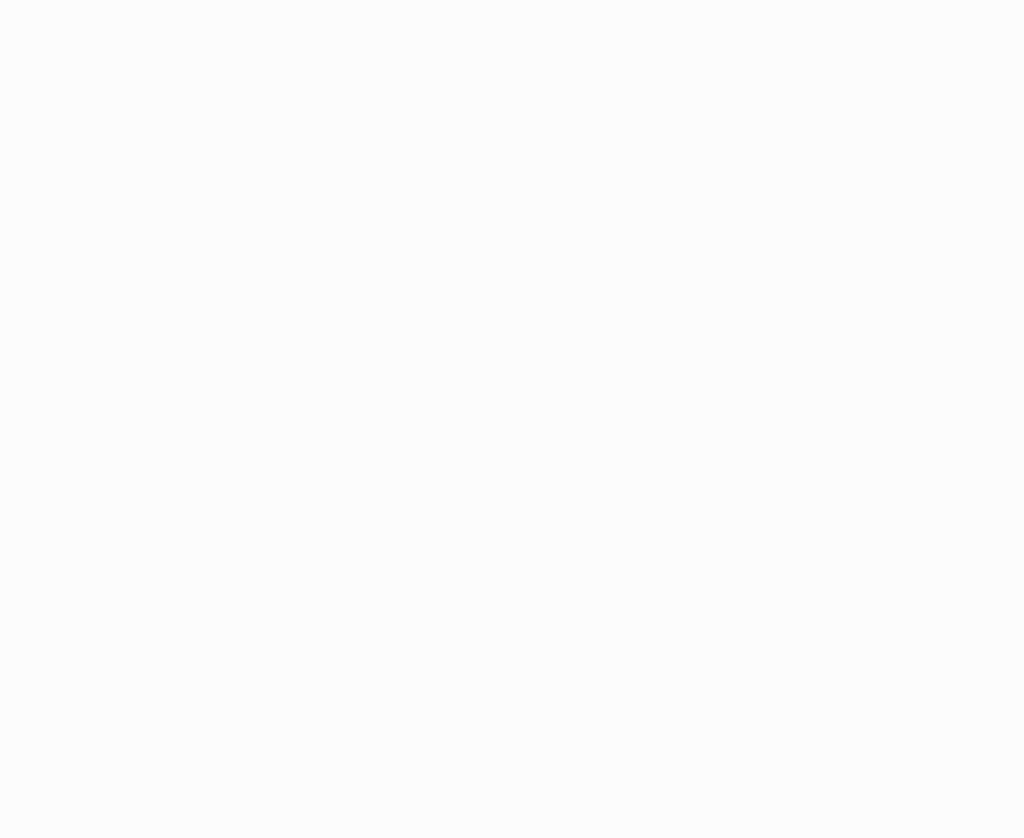 scroll, scrollTop: 0, scrollLeft: 0, axis: both 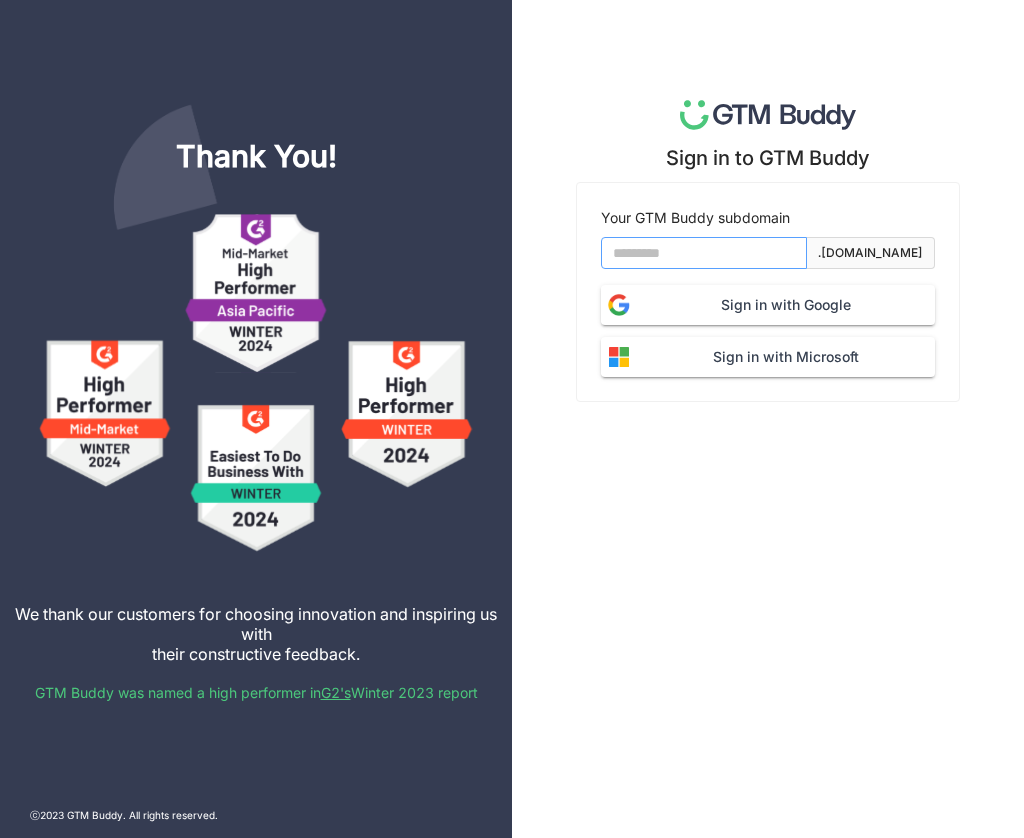 click at bounding box center (704, 253) 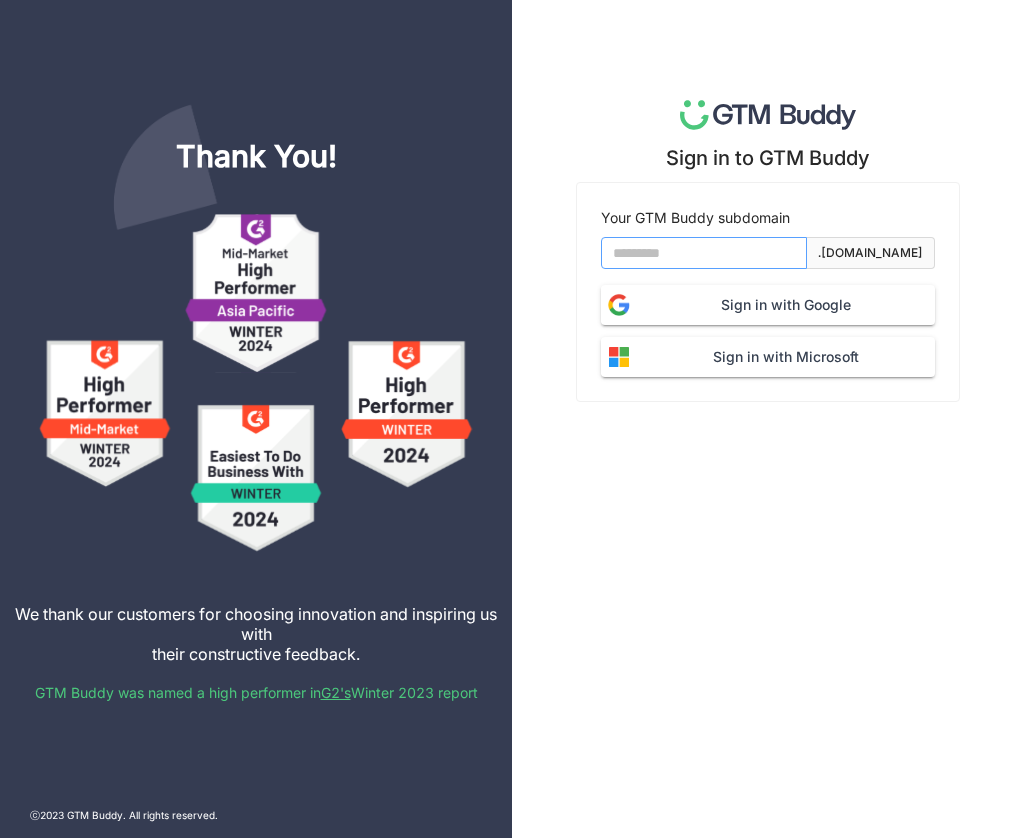 type on "********" 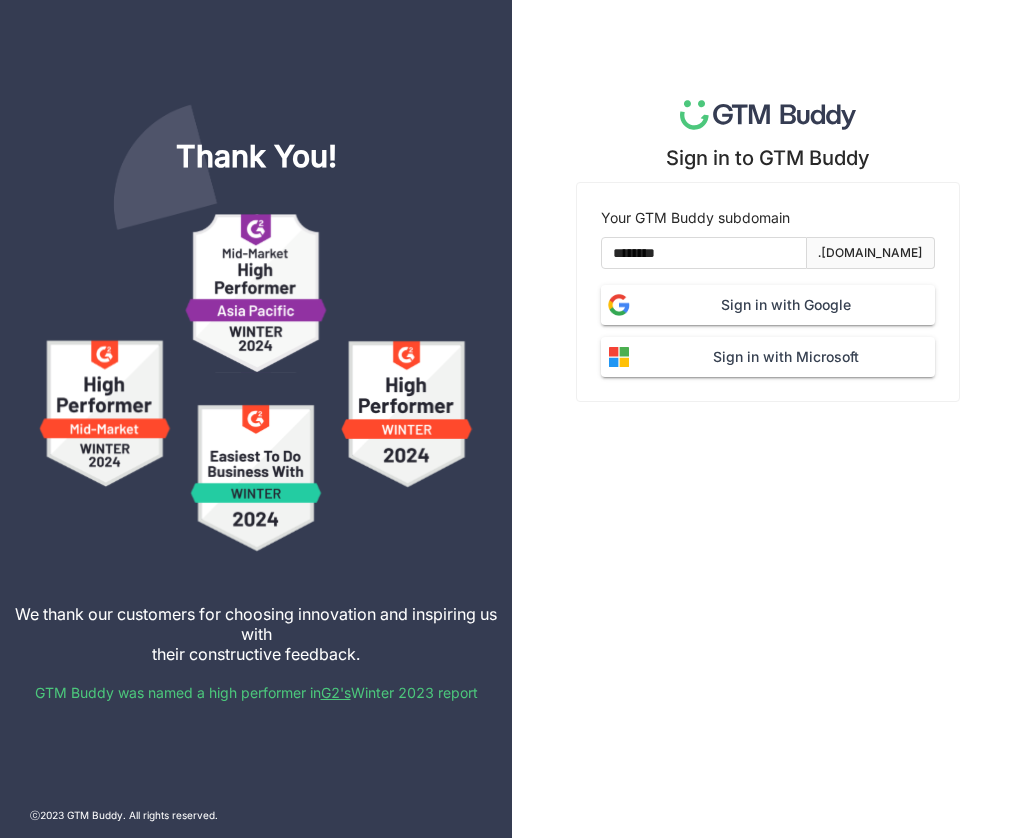 click on "Sign in with Google" 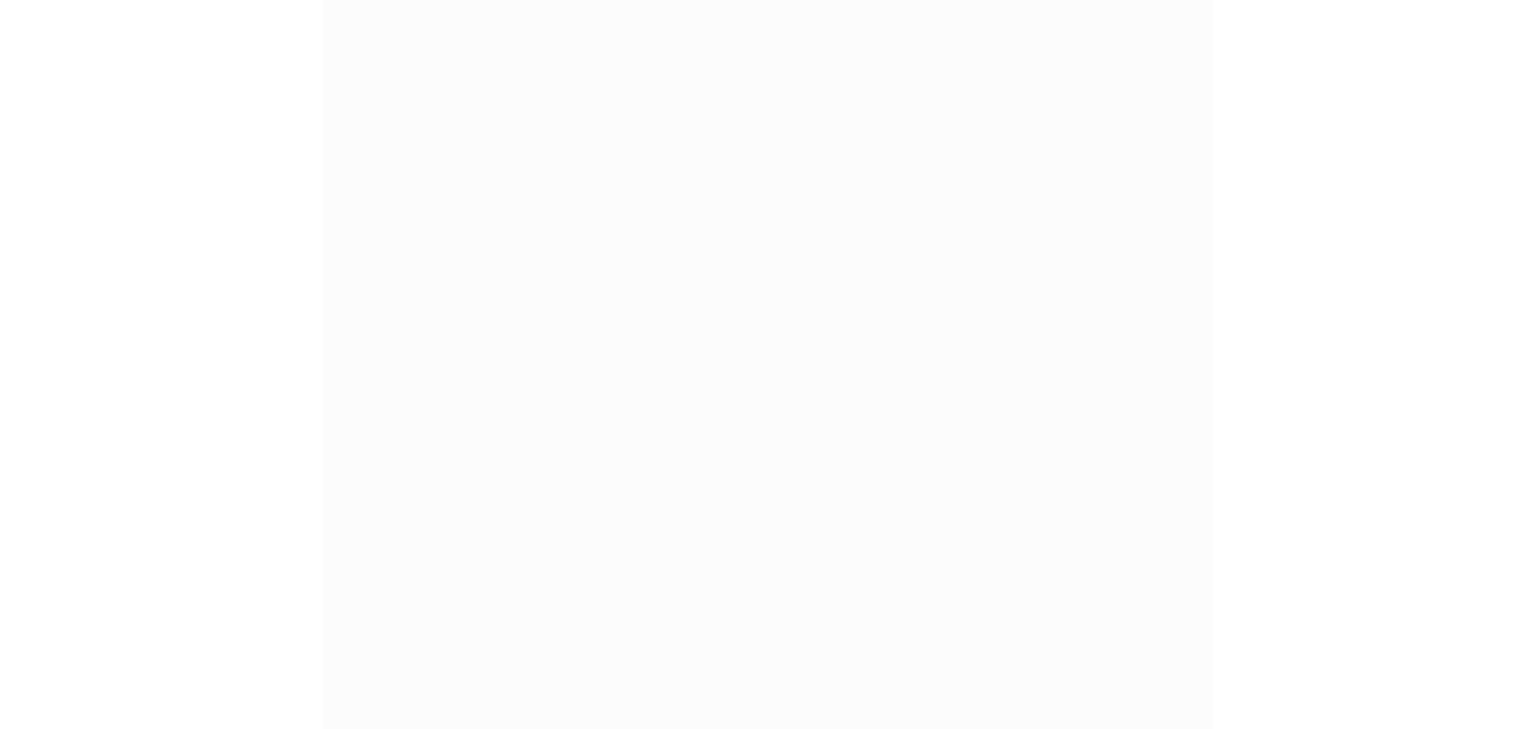 scroll, scrollTop: 0, scrollLeft: 0, axis: both 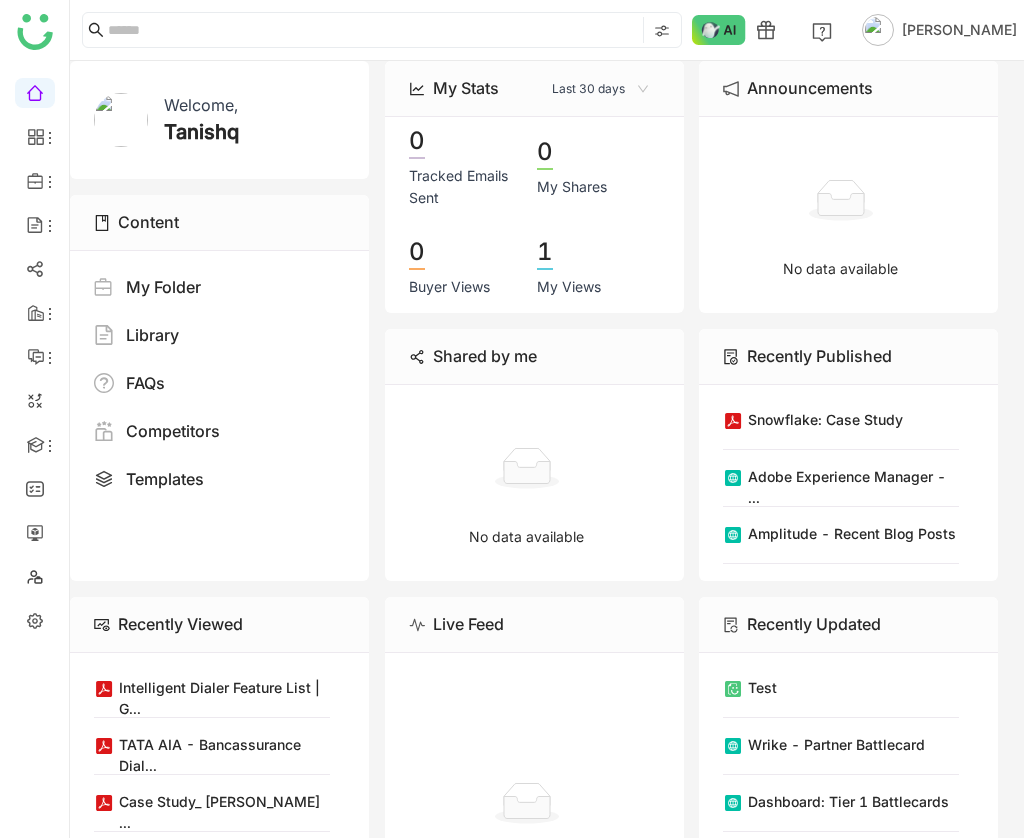 click on "1 [PERSON_NAME]" 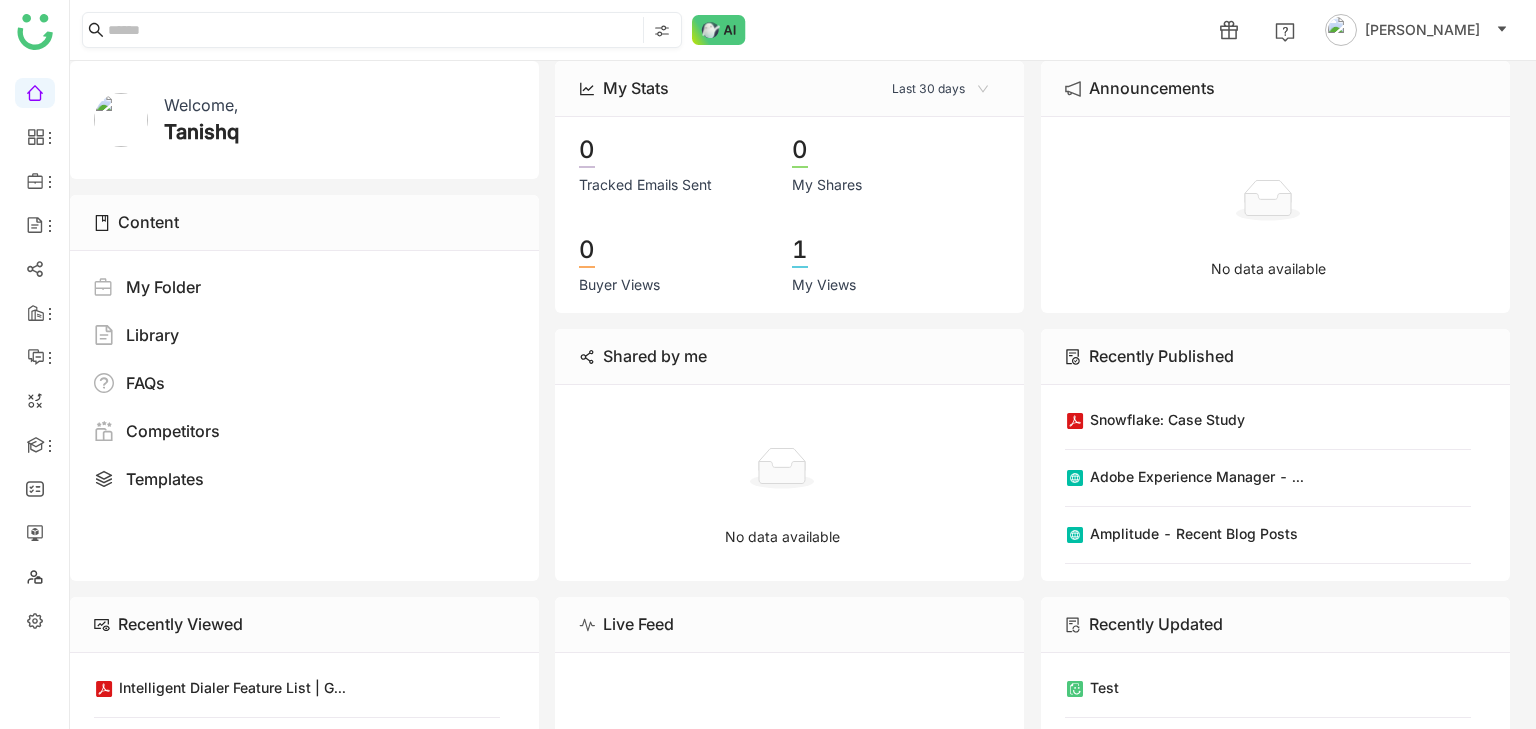 click 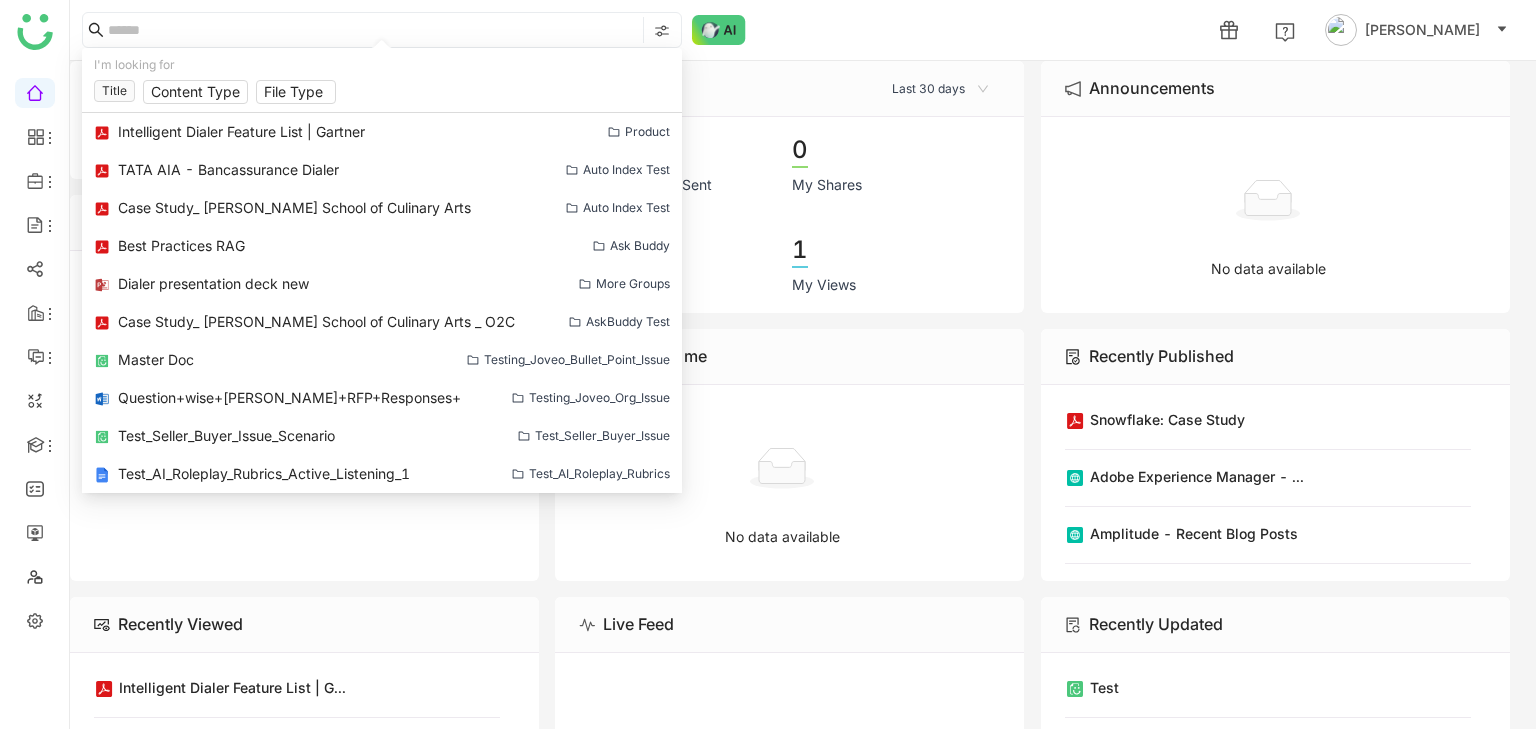 click on "1 [PERSON_NAME]" 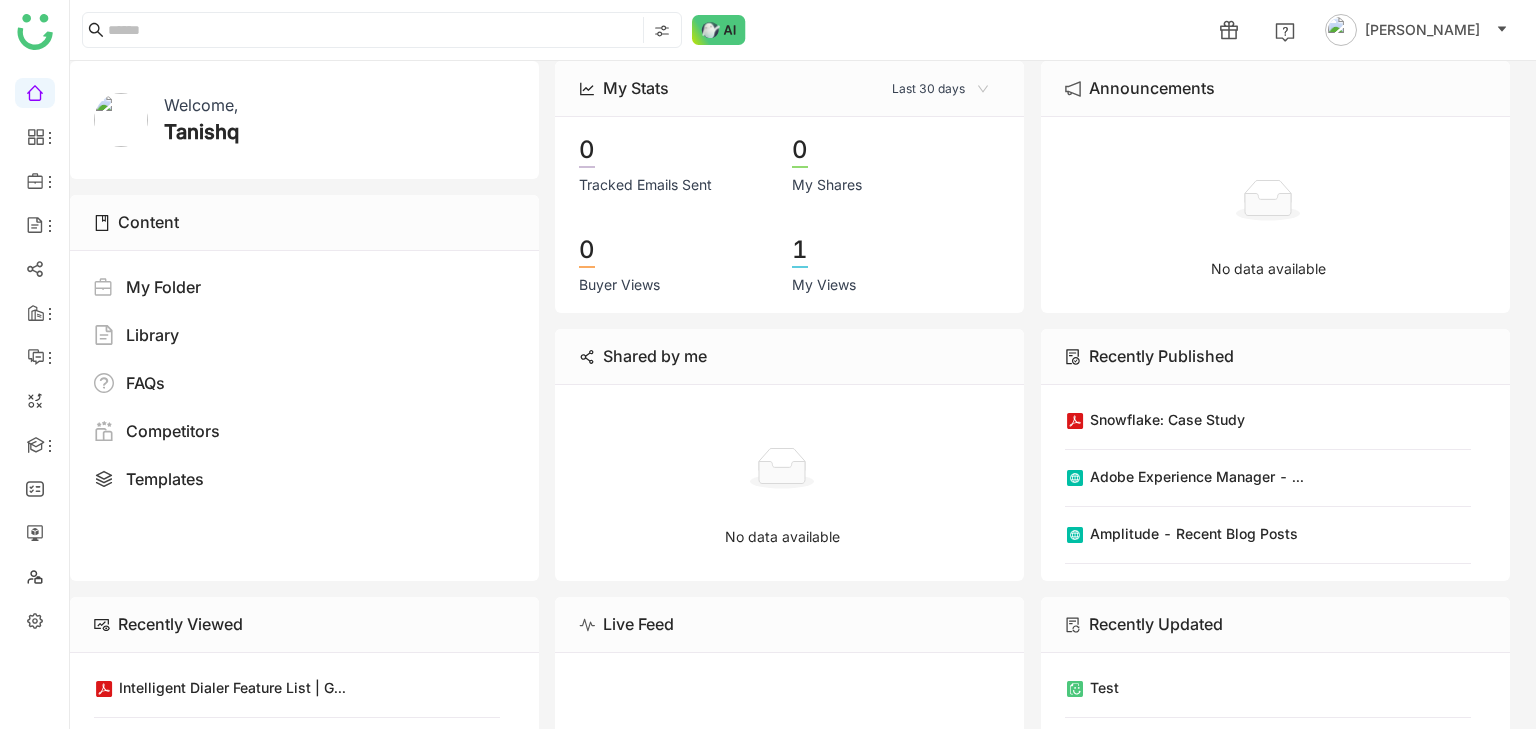 click on "1 [PERSON_NAME]" 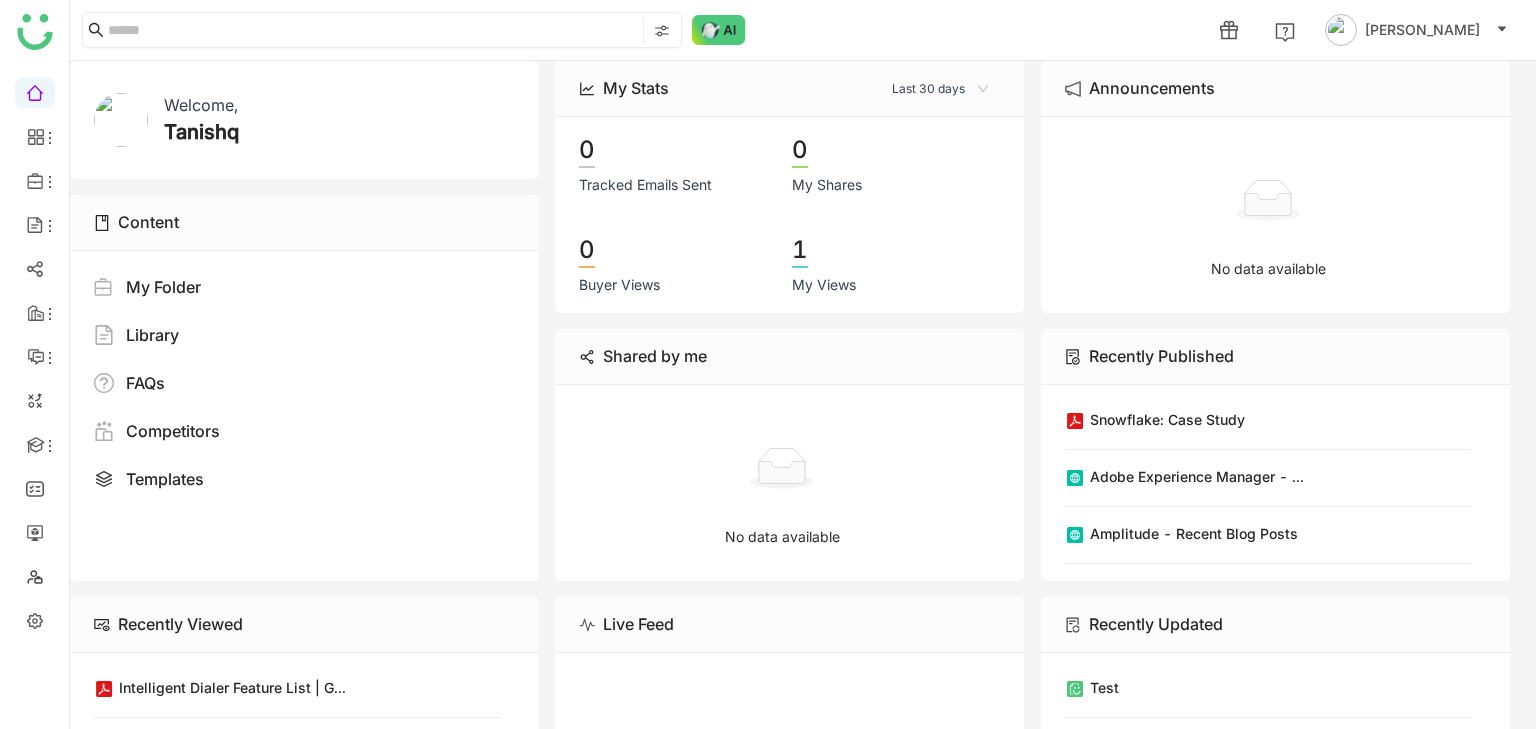 click 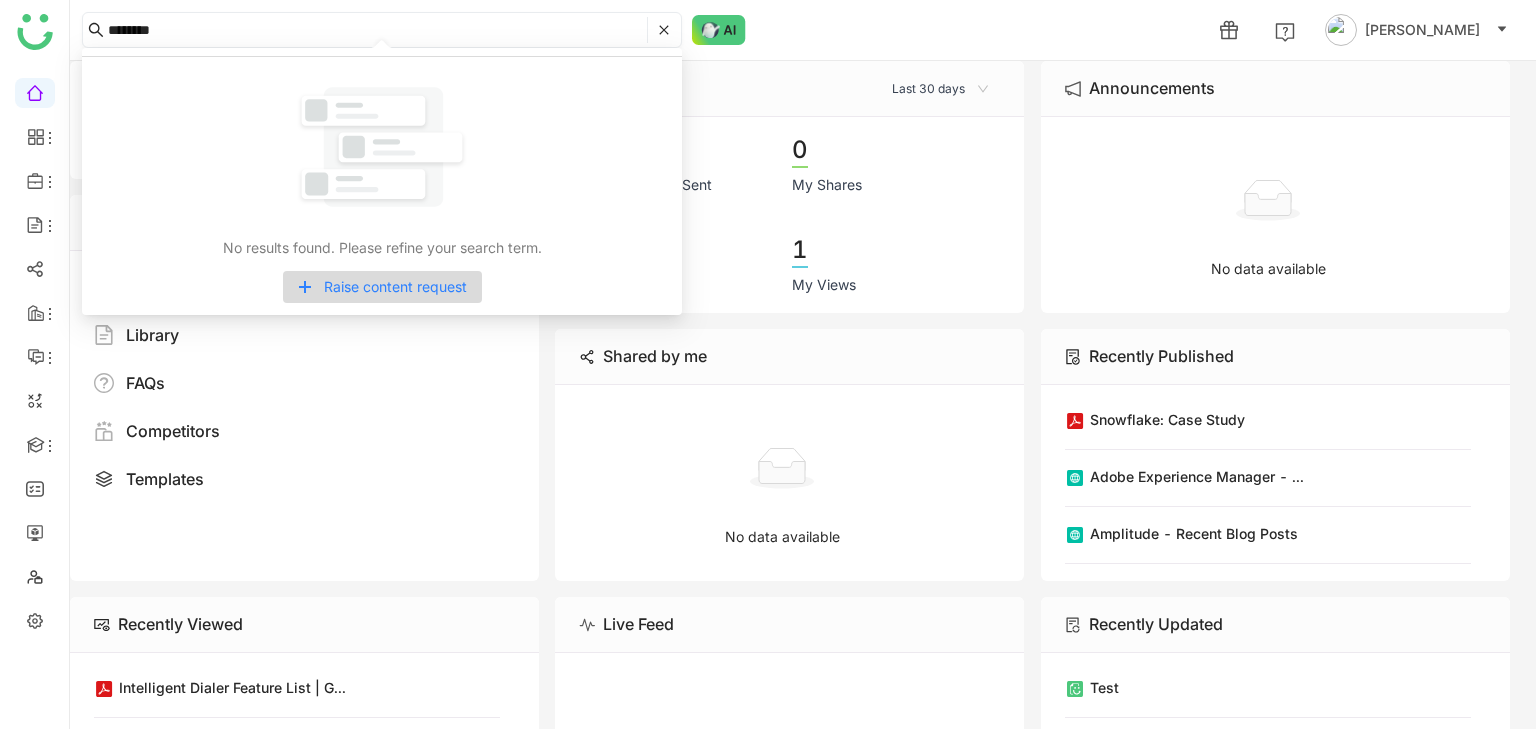 click on "********" 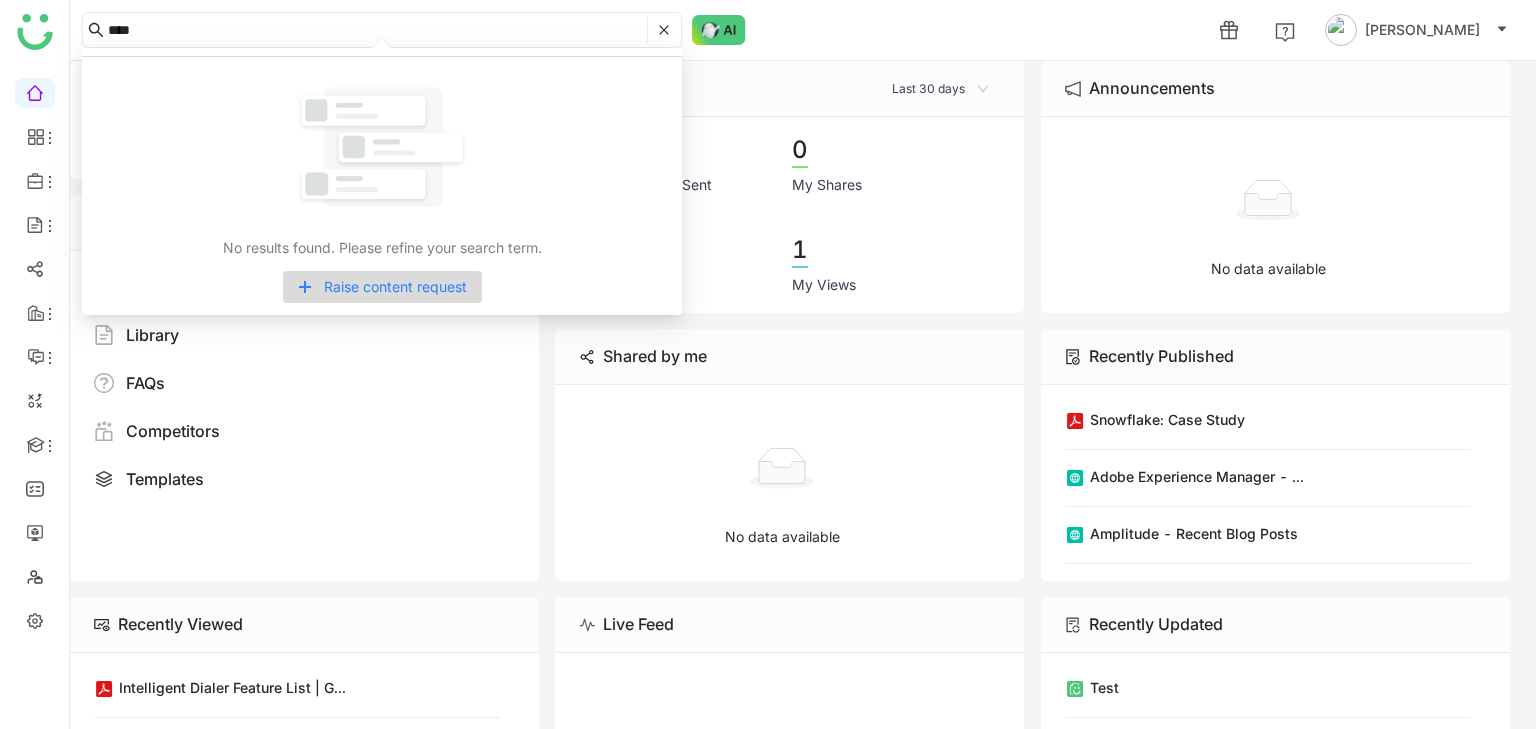 type on "****" 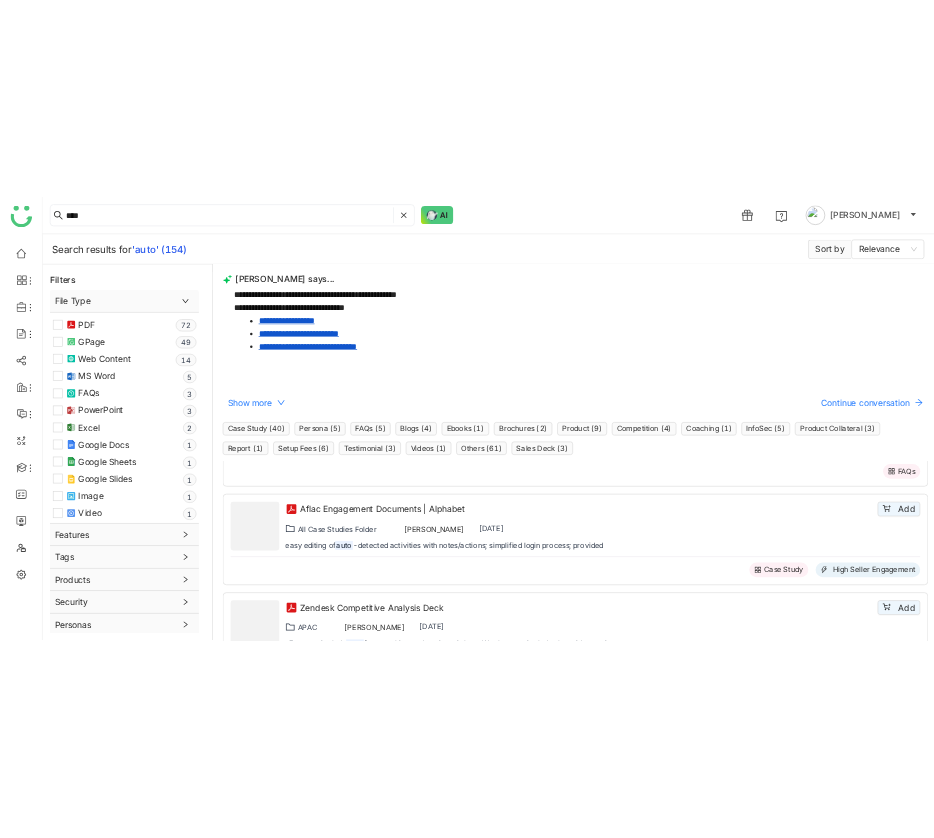 scroll, scrollTop: 1102, scrollLeft: 0, axis: vertical 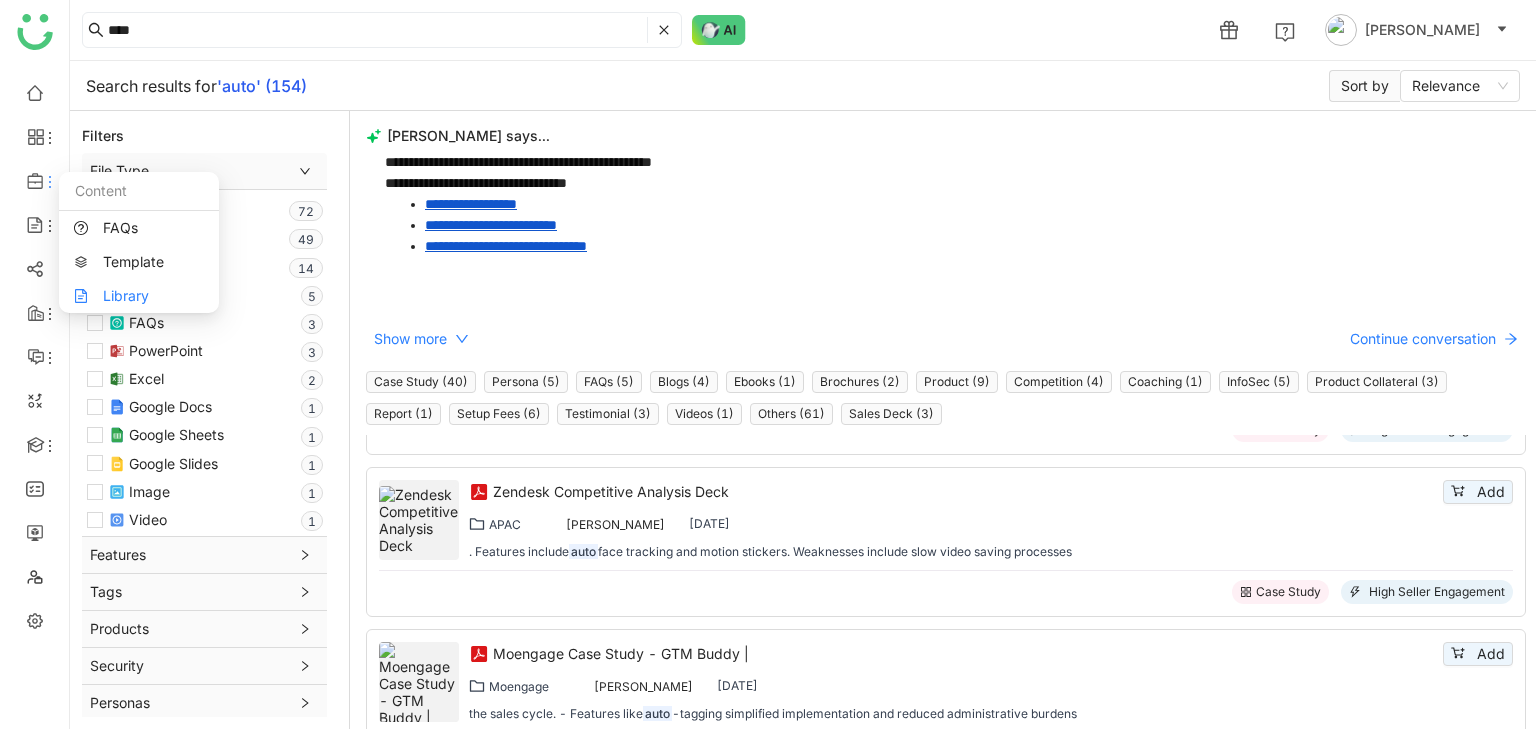 click on "Library" at bounding box center (139, 296) 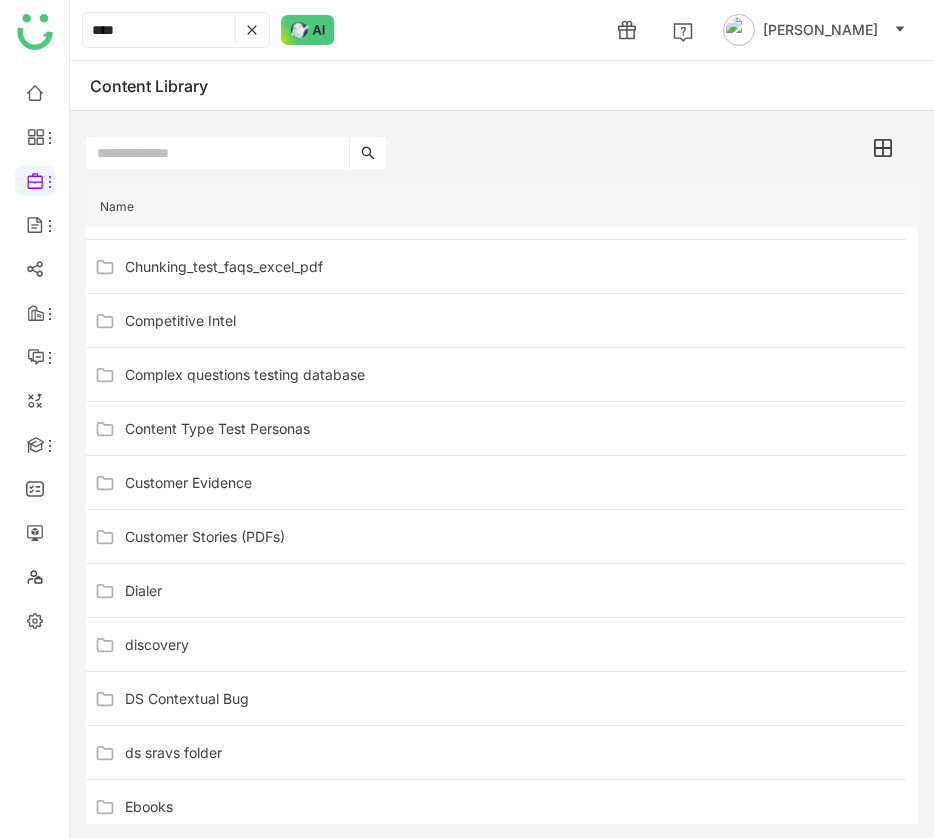 scroll, scrollTop: 264, scrollLeft: 0, axis: vertical 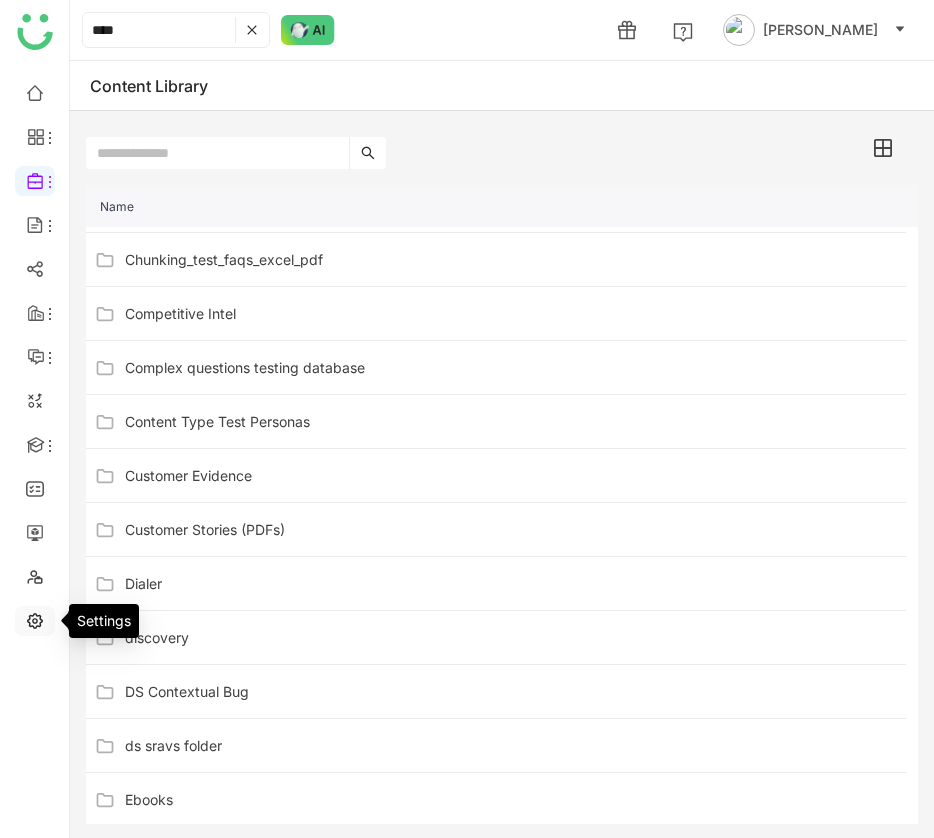 click at bounding box center (35, 619) 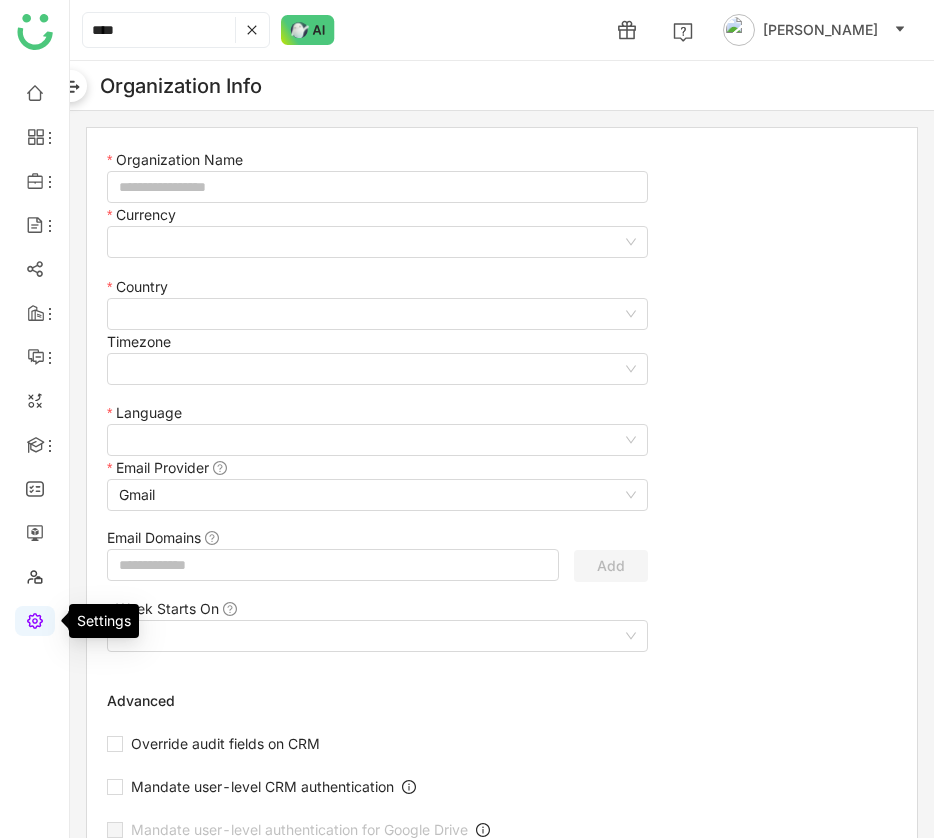 type on "*******" 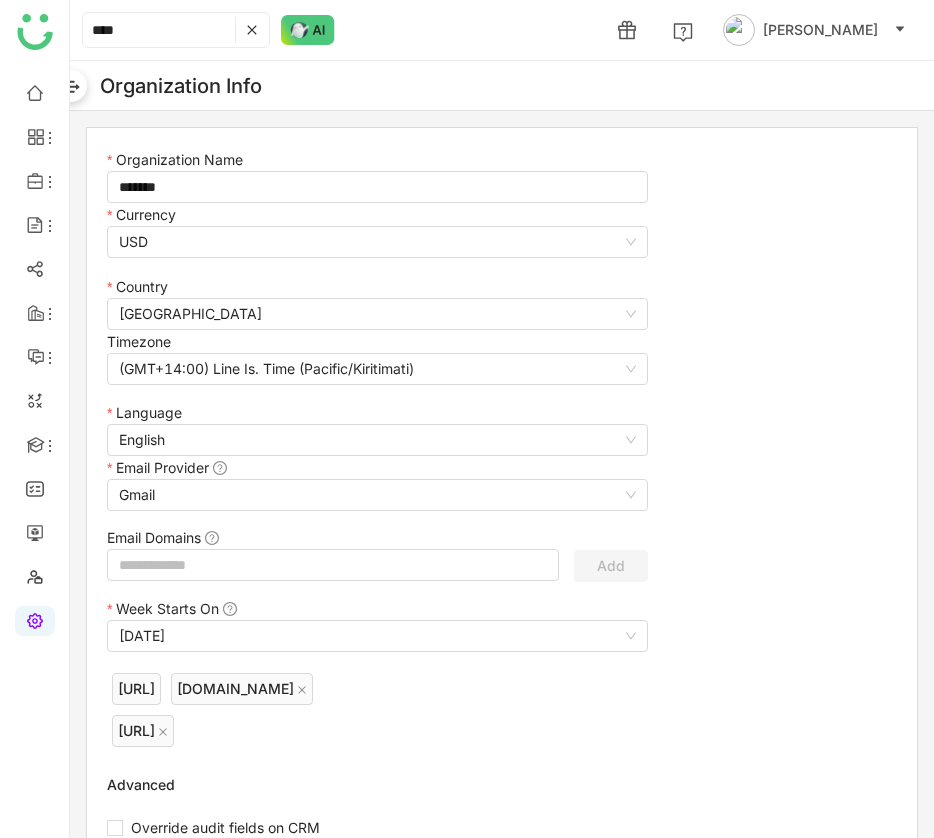click 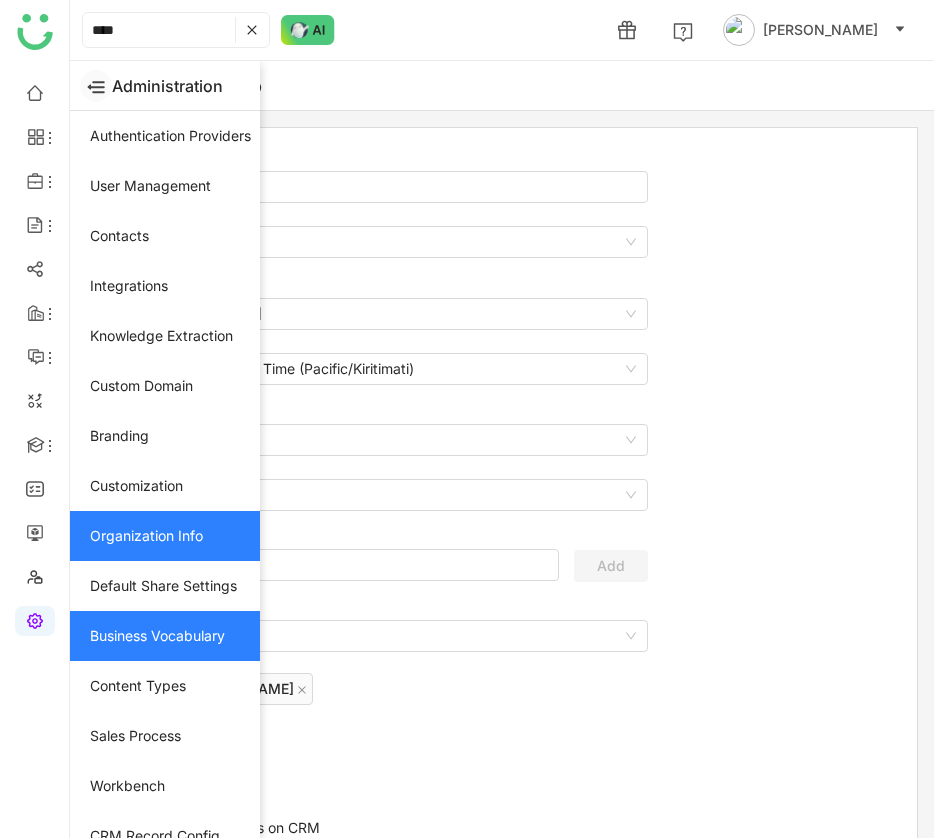 scroll, scrollTop: 223, scrollLeft: 0, axis: vertical 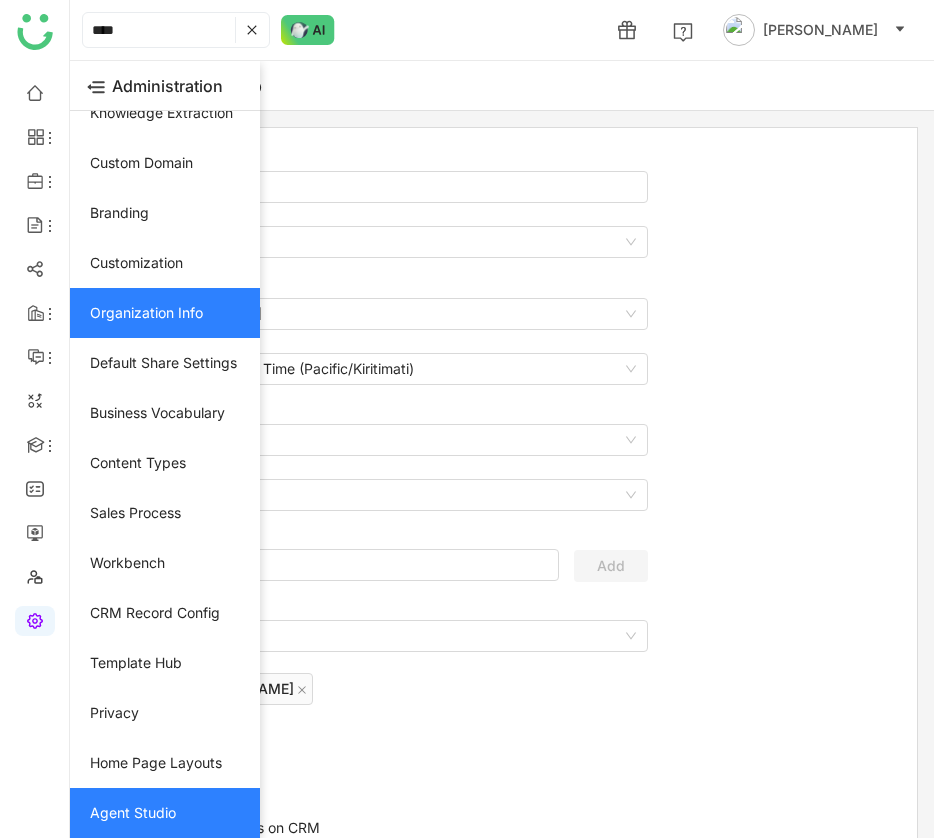 click on "Agent Studio" 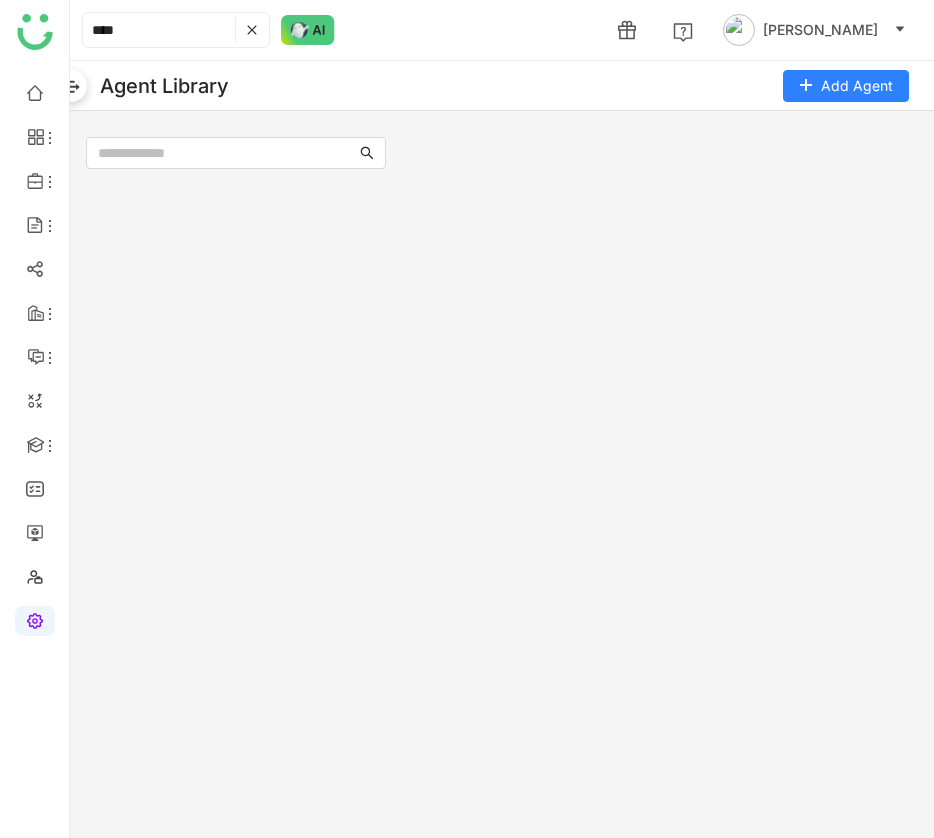 scroll, scrollTop: 0, scrollLeft: 0, axis: both 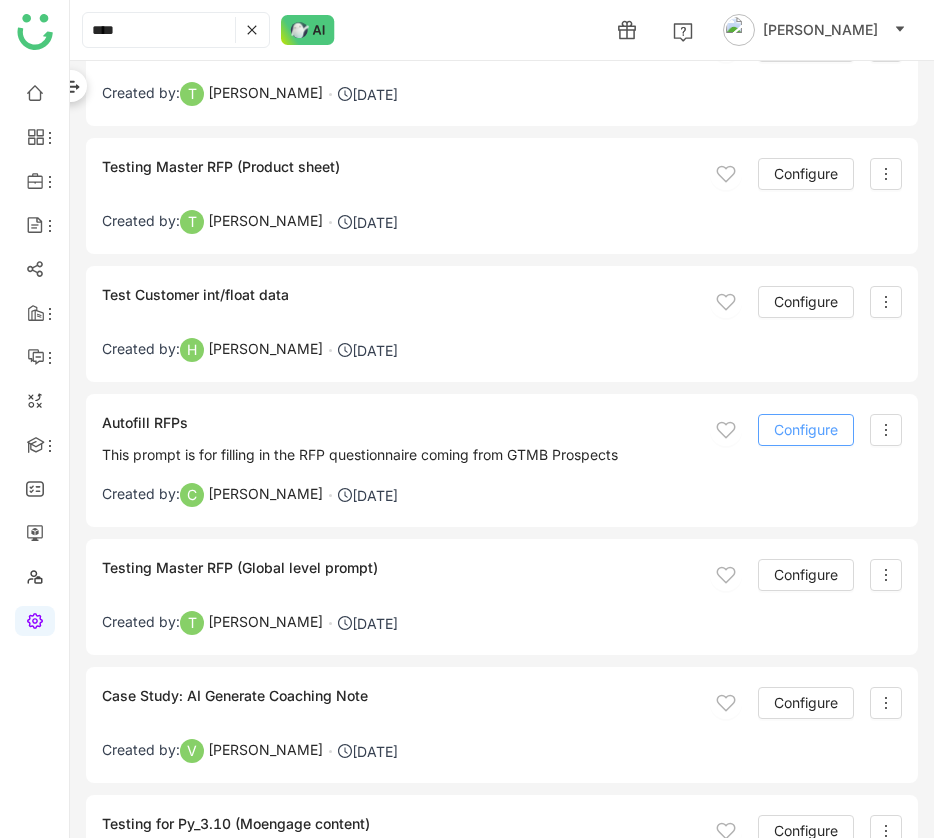 click on "Configure" 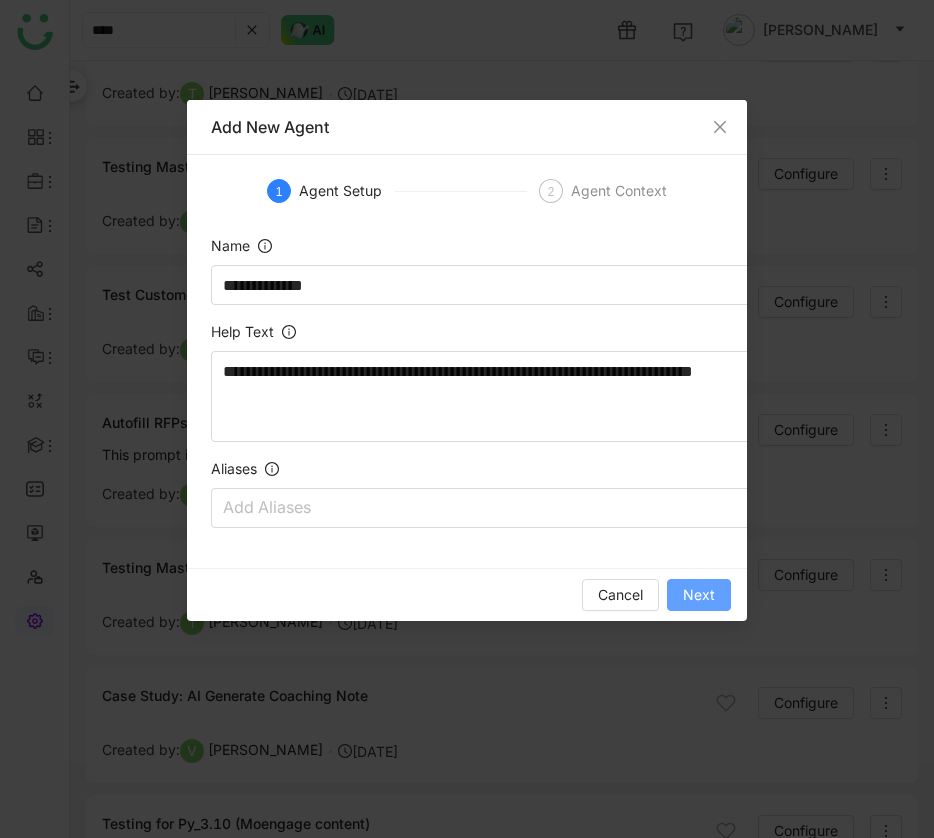 click on "Next" at bounding box center [699, 595] 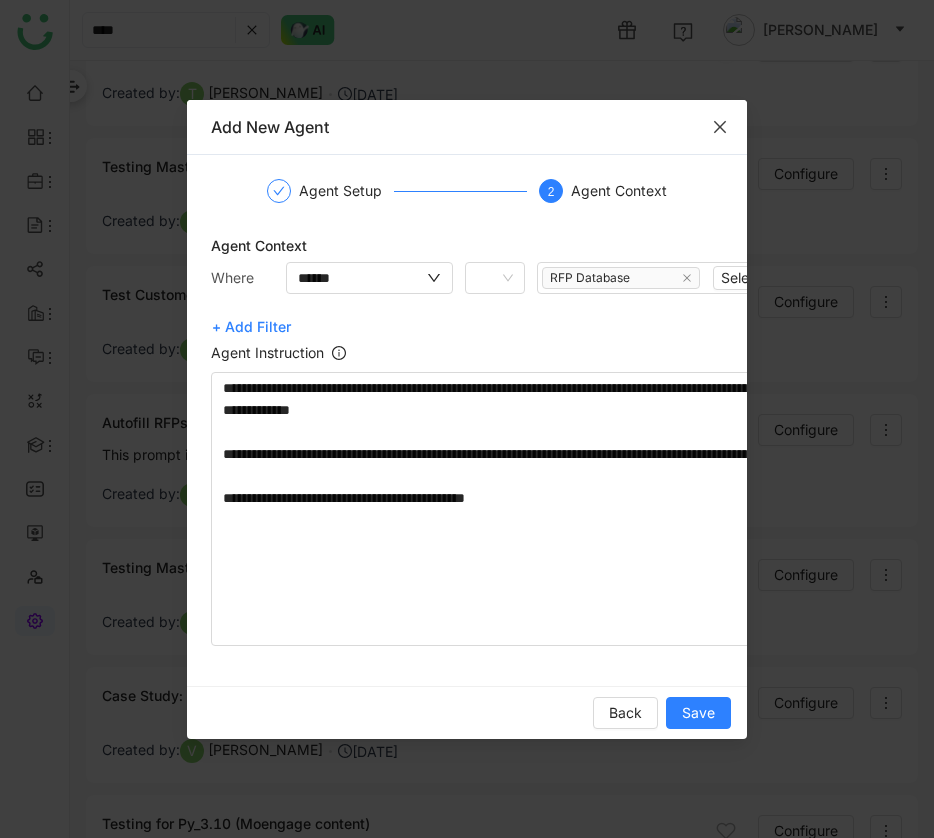 click at bounding box center [720, 127] 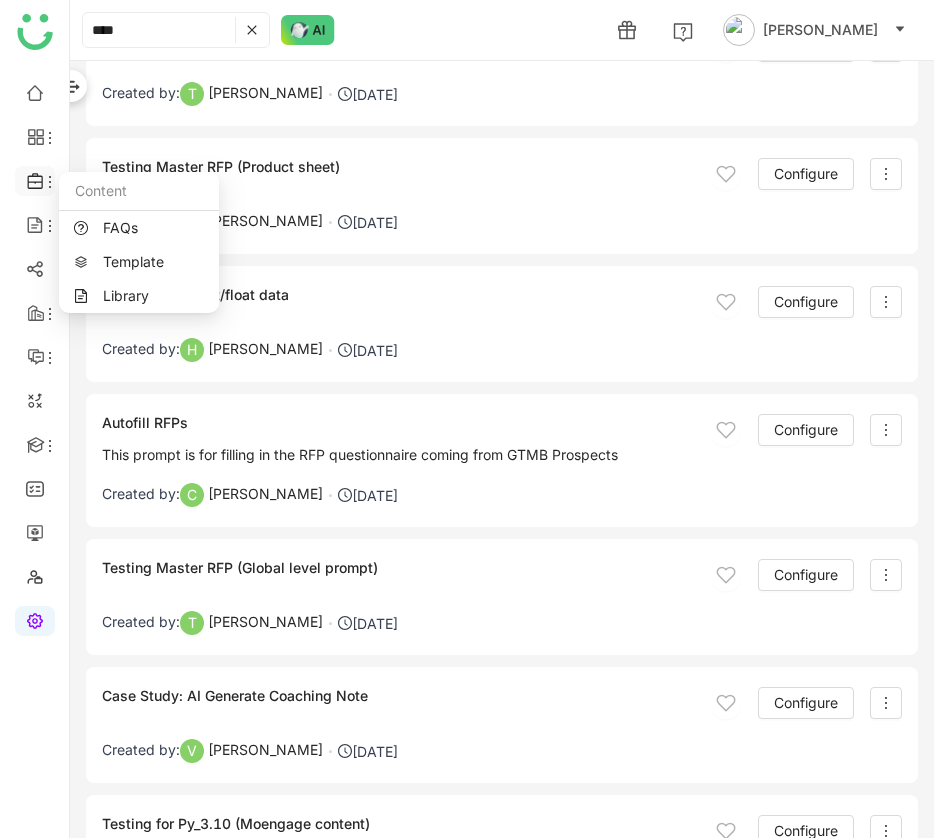 click 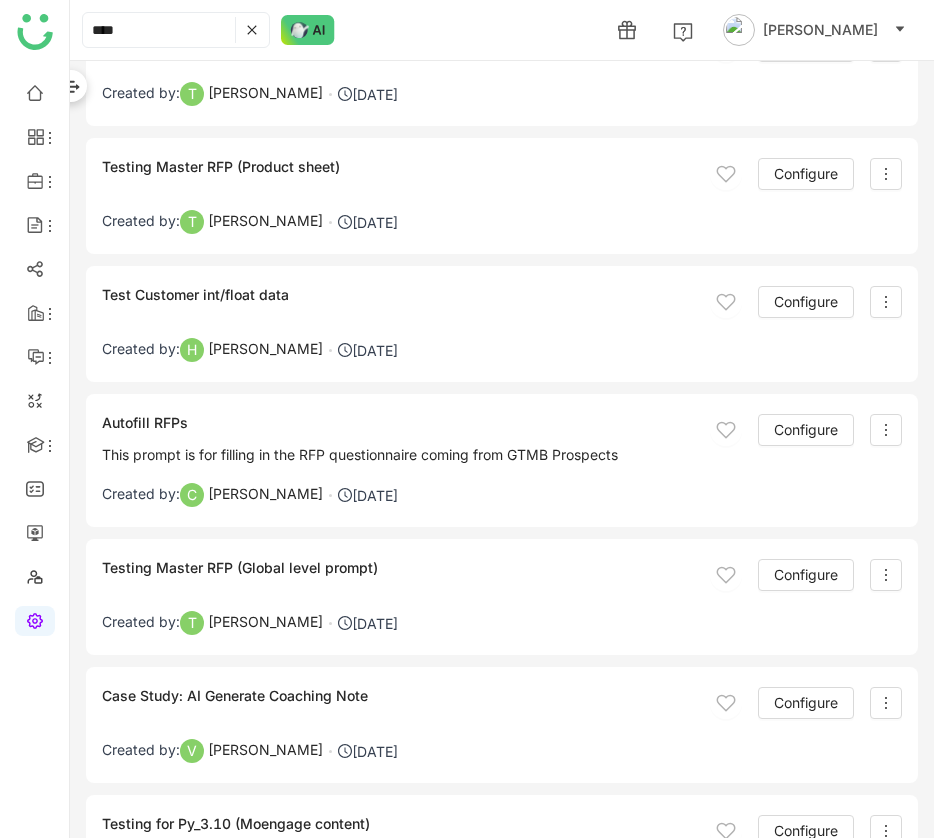 scroll, scrollTop: 3694, scrollLeft: 0, axis: vertical 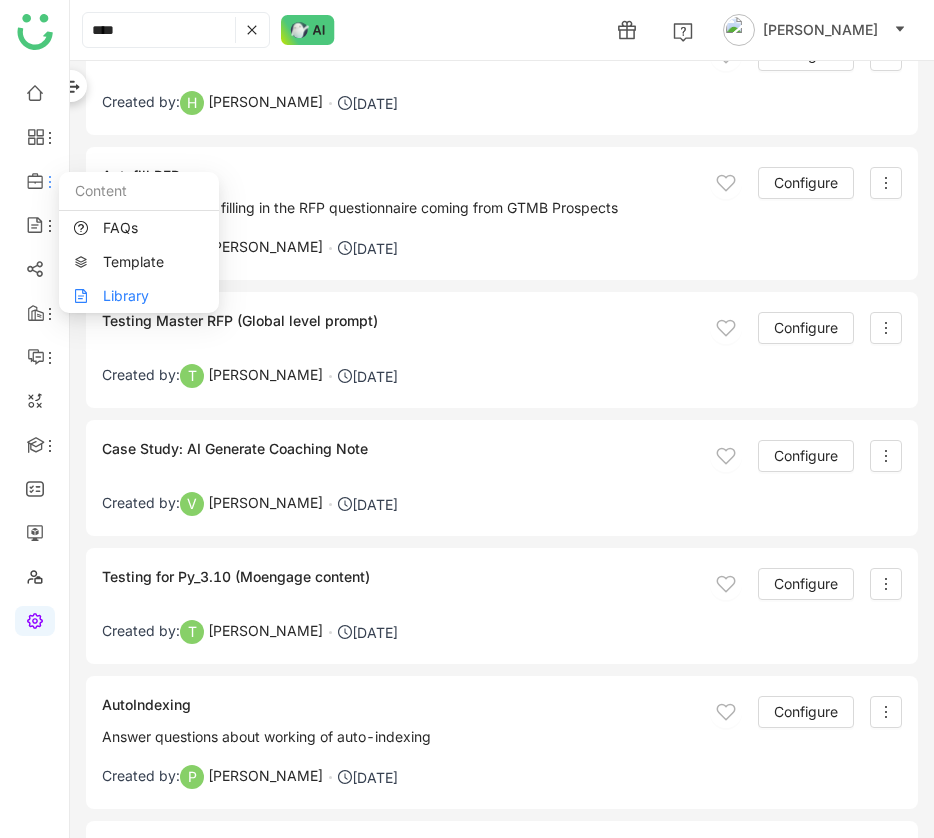 click on "Library" at bounding box center (139, 296) 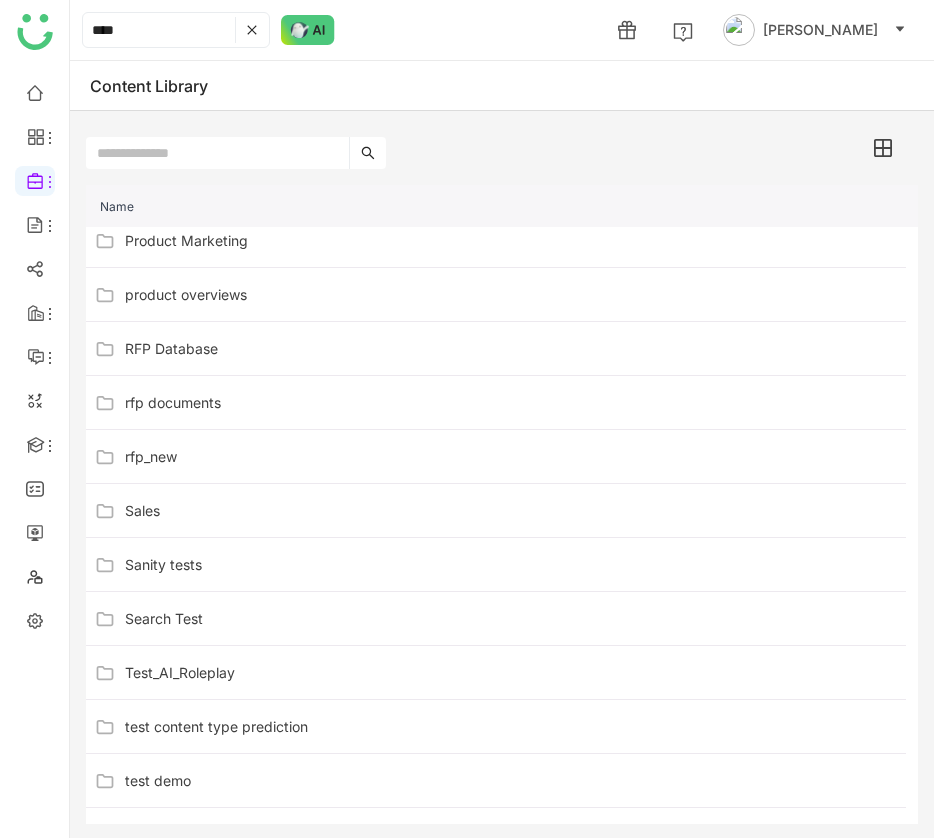 scroll, scrollTop: 1685, scrollLeft: 0, axis: vertical 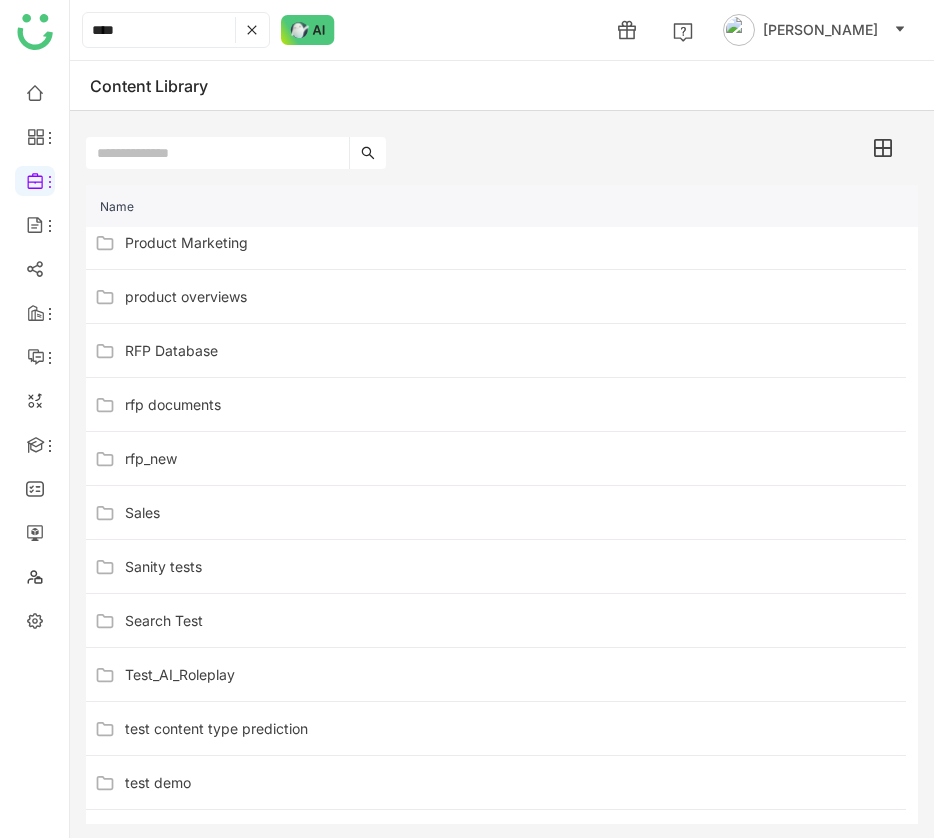 click on "RFP Database" 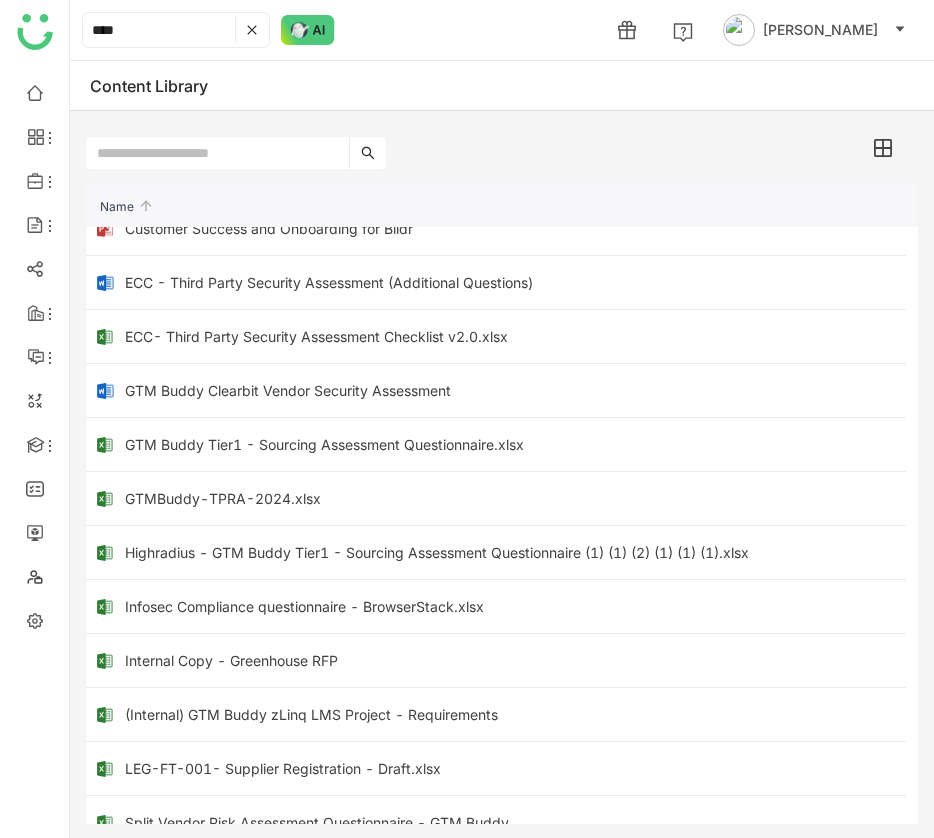 scroll, scrollTop: 0, scrollLeft: 0, axis: both 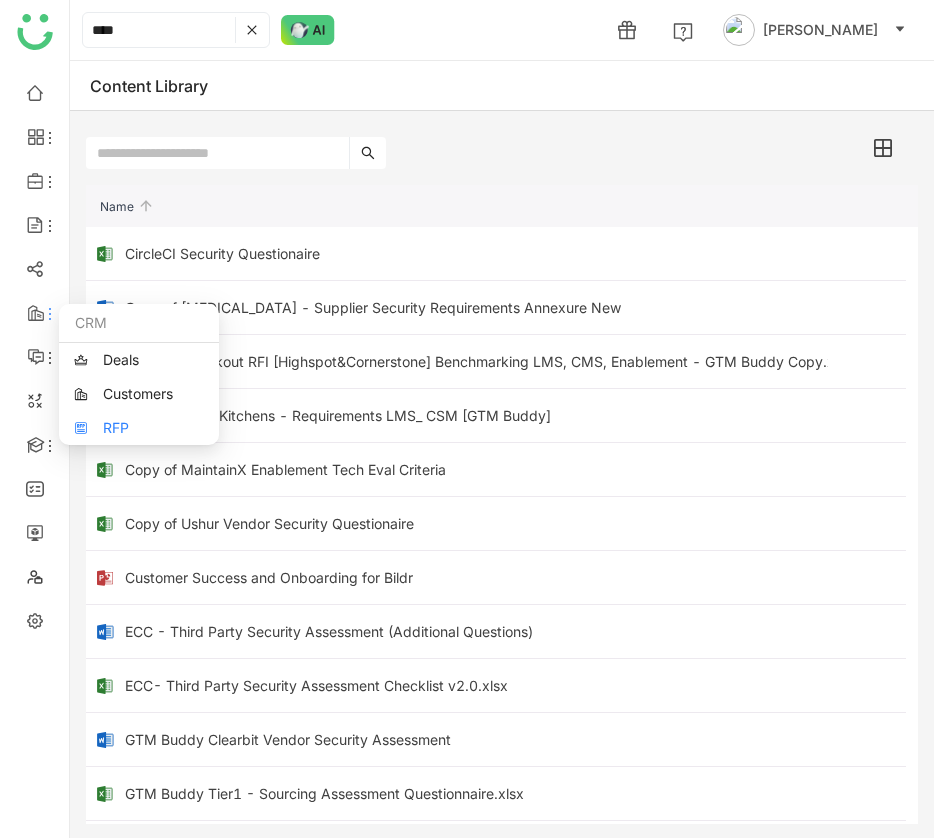 click on "RFP" at bounding box center [139, 428] 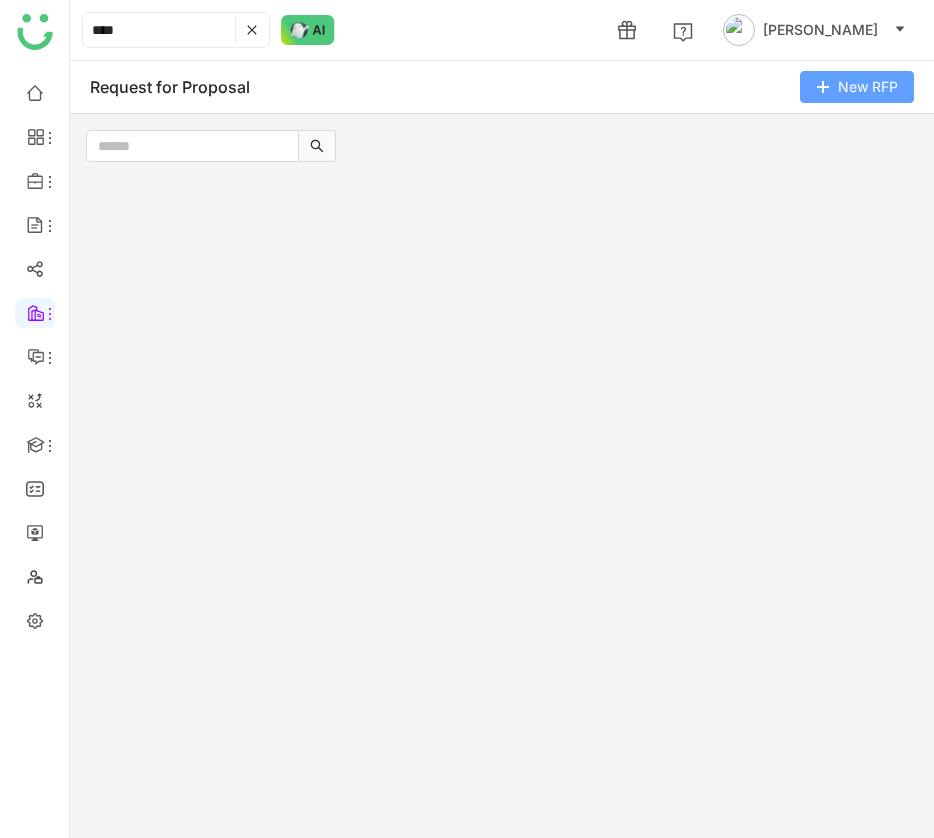 click on "New RFP" at bounding box center [868, 87] 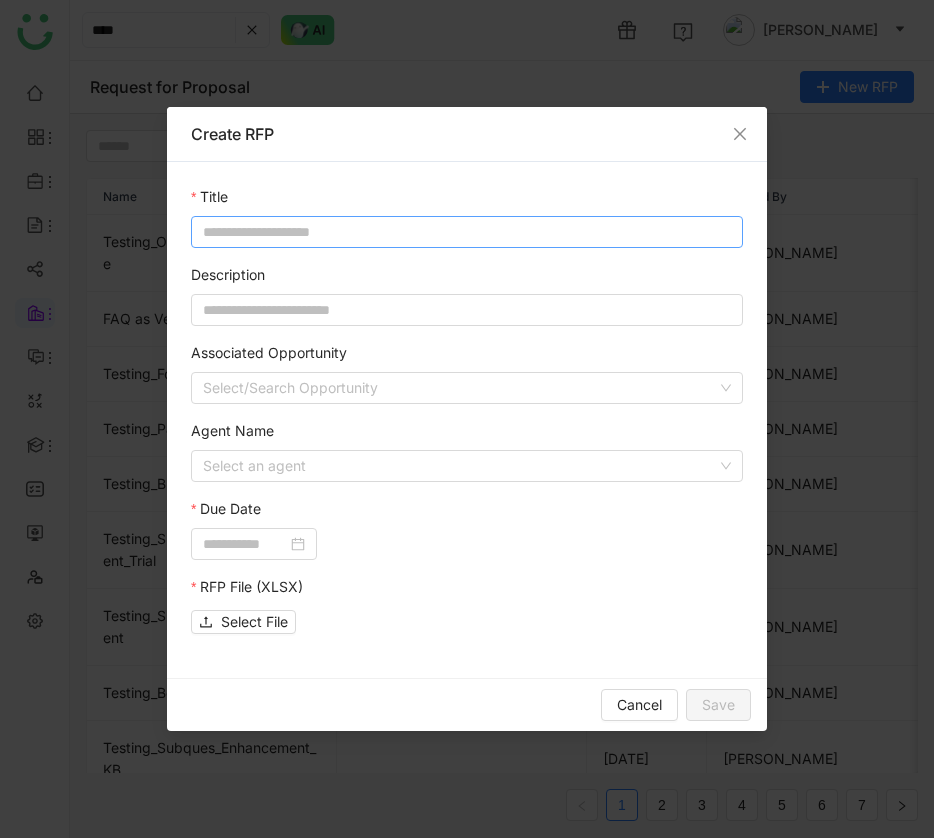 click 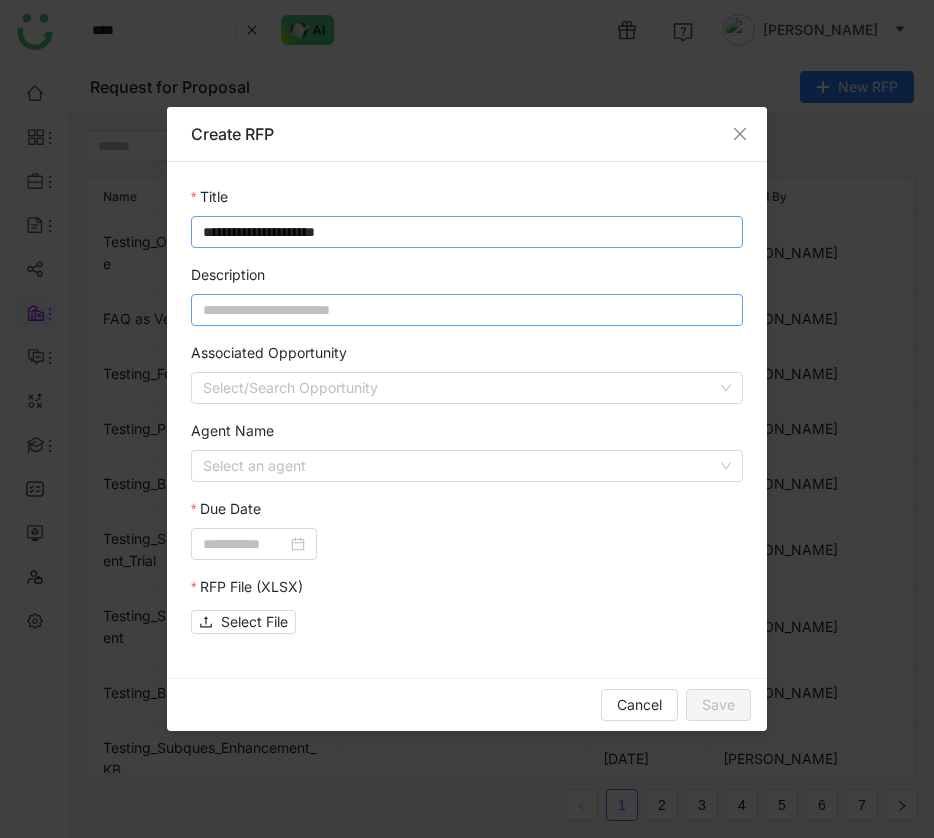 type on "**********" 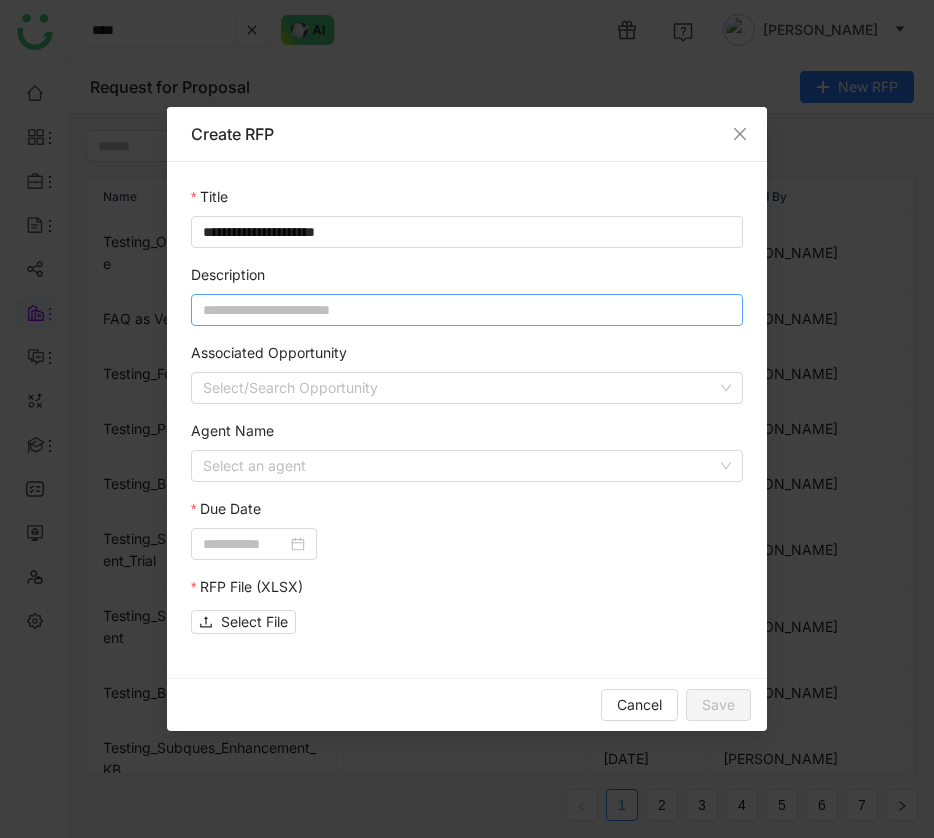 click 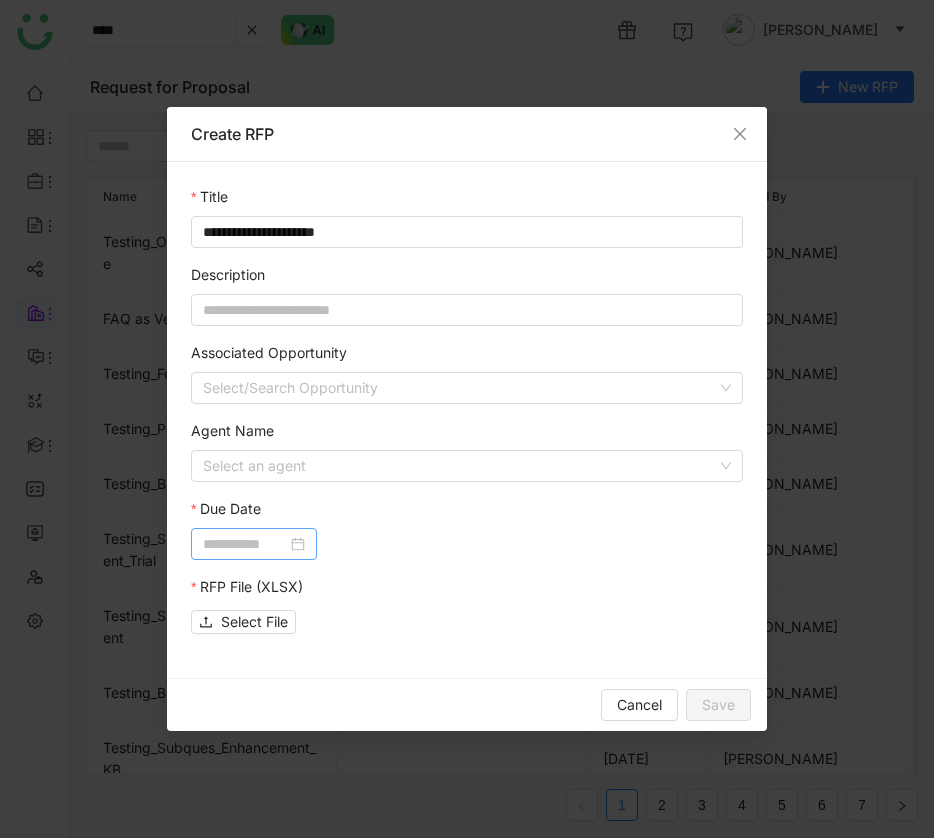 click 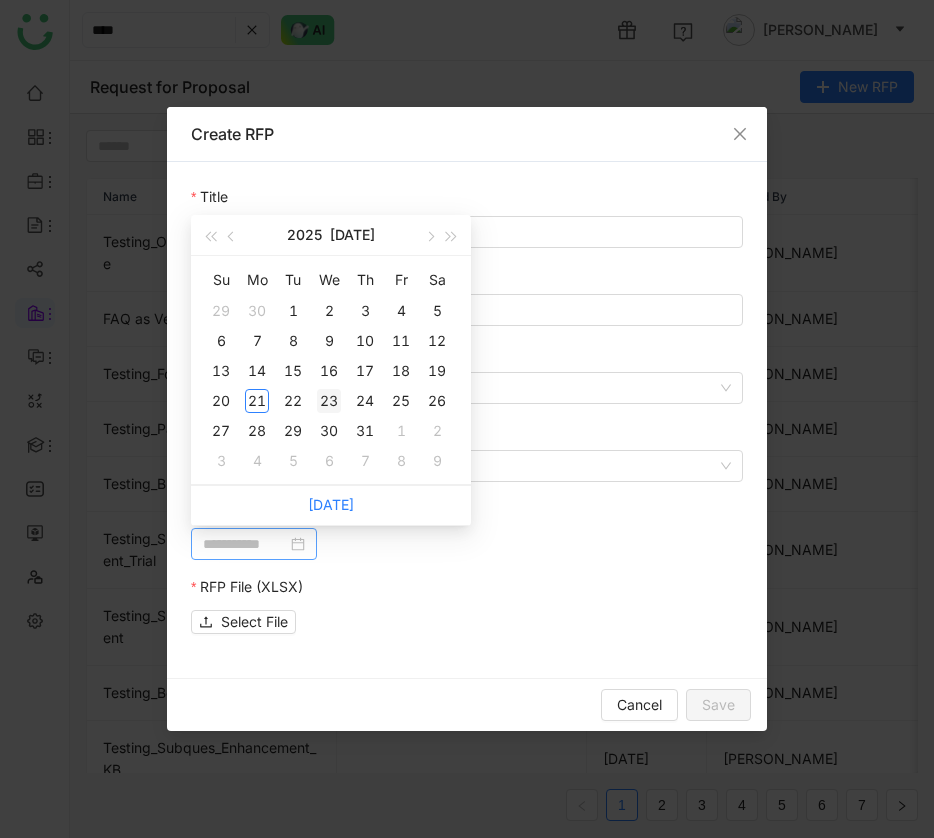 click on "23" at bounding box center [329, 401] 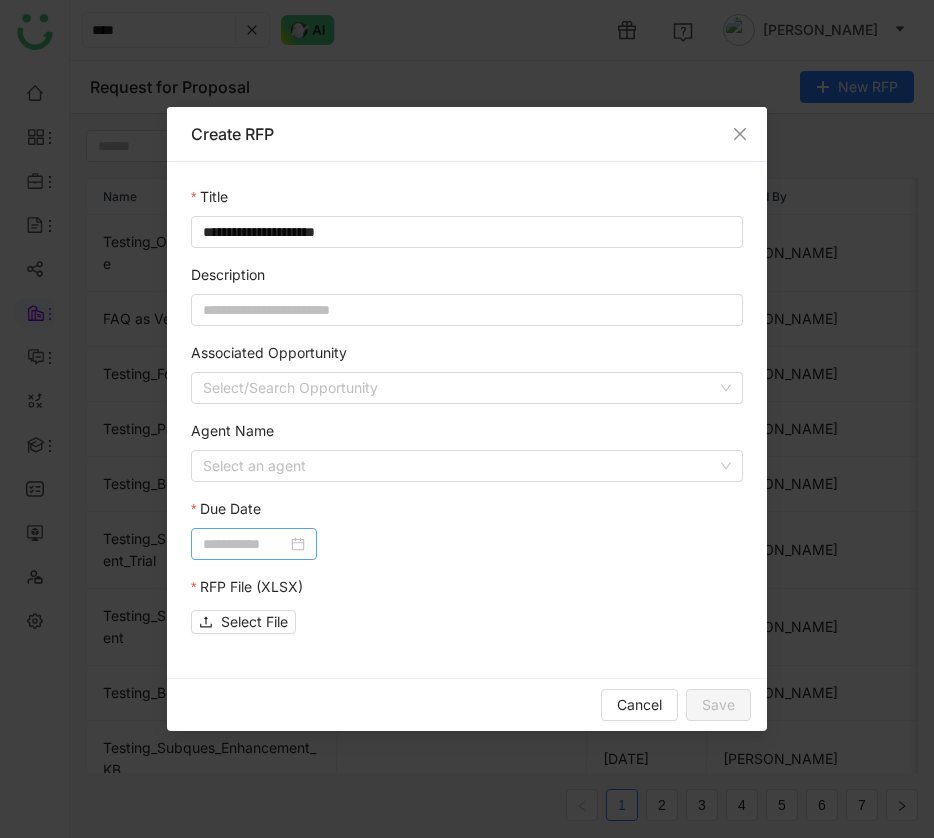 type on "**********" 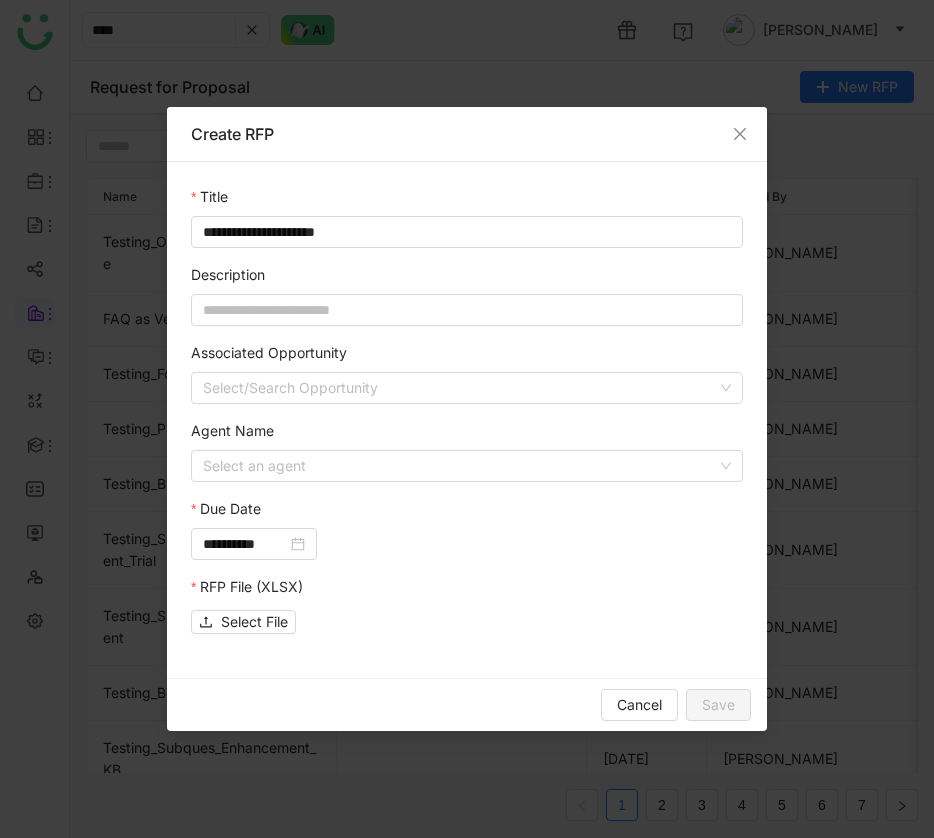 click on "**********" at bounding box center [467, 529] 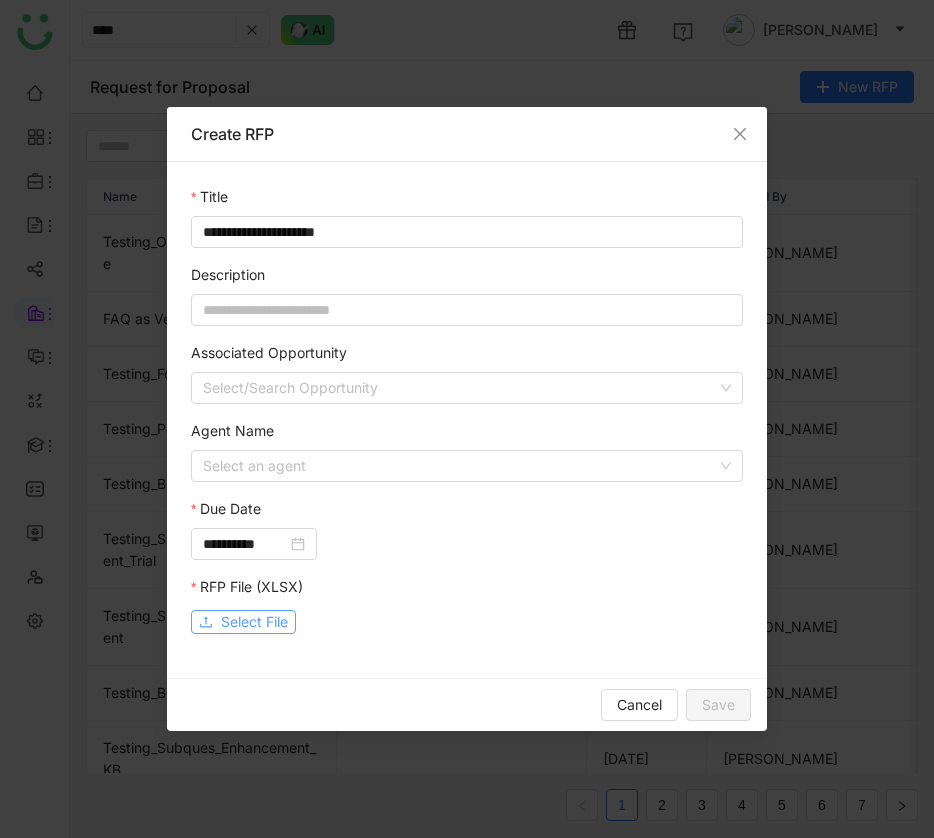 click on "Select File" 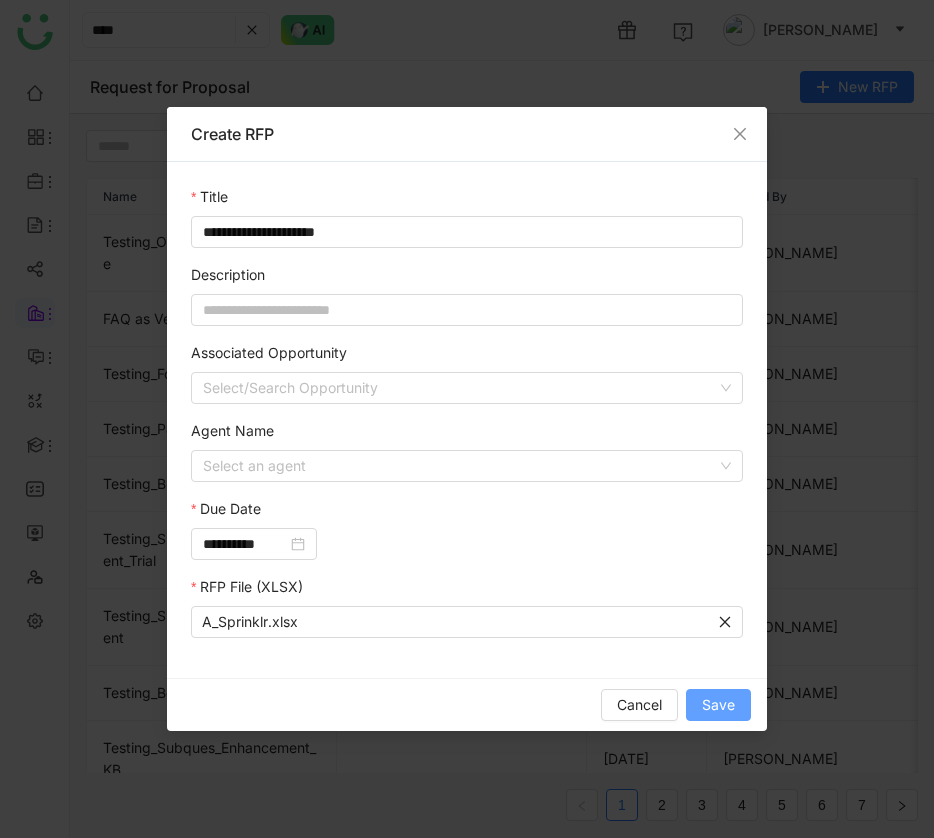 click on "Save" at bounding box center [718, 705] 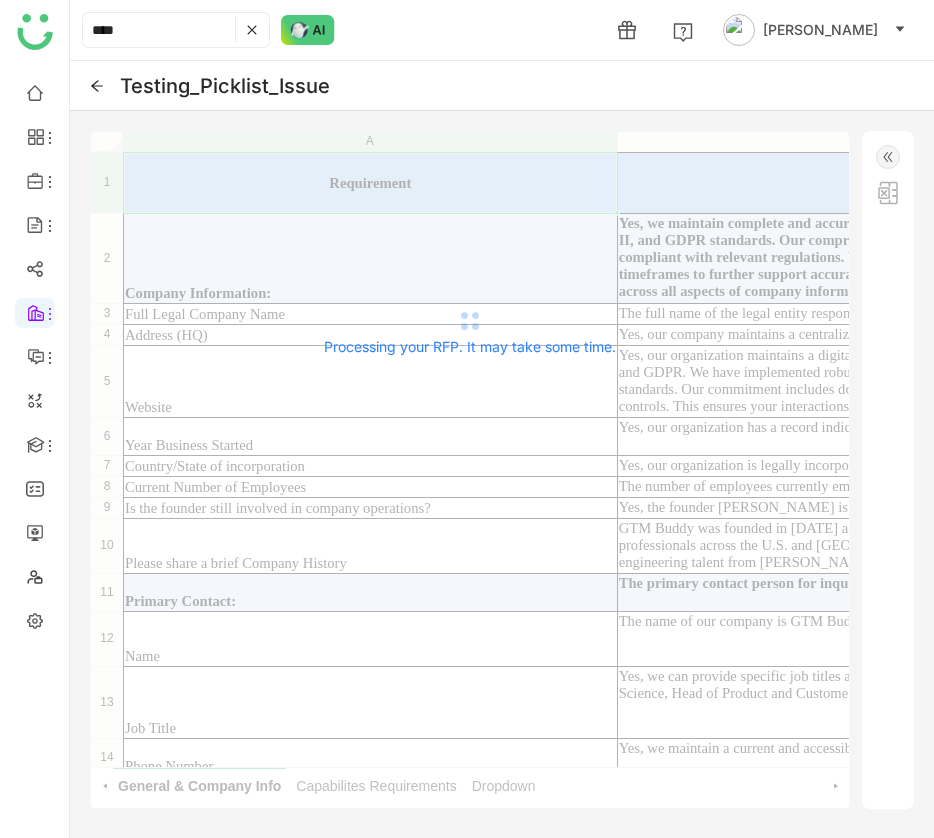 click on "**********" 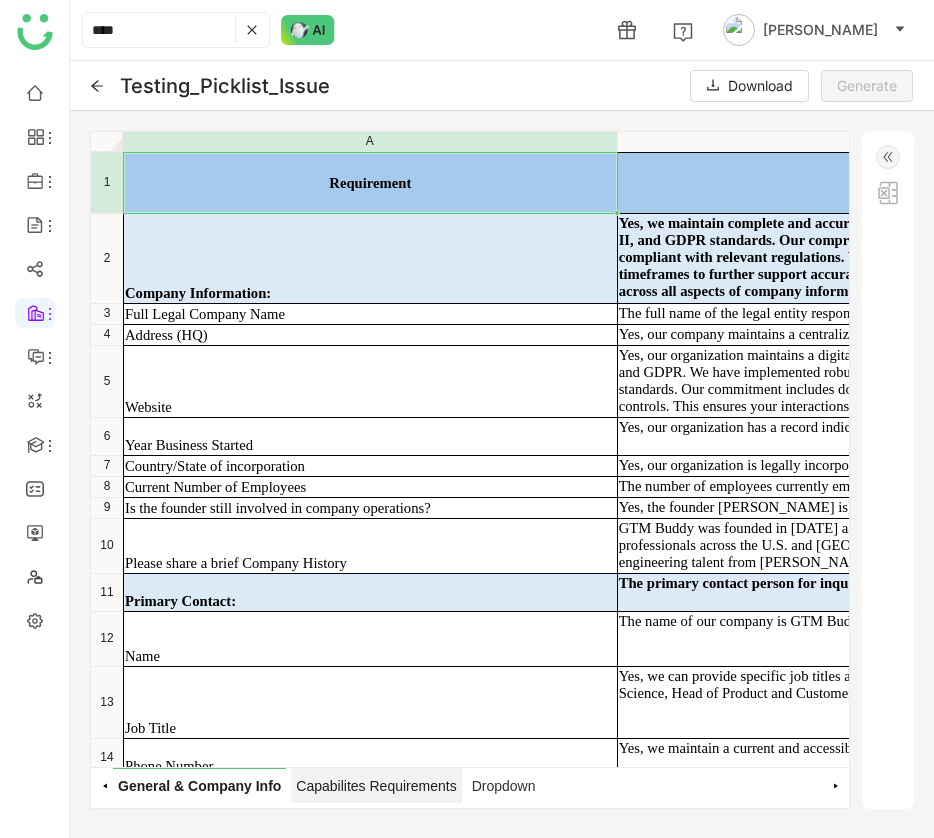 click on "Capabilites Requirements" 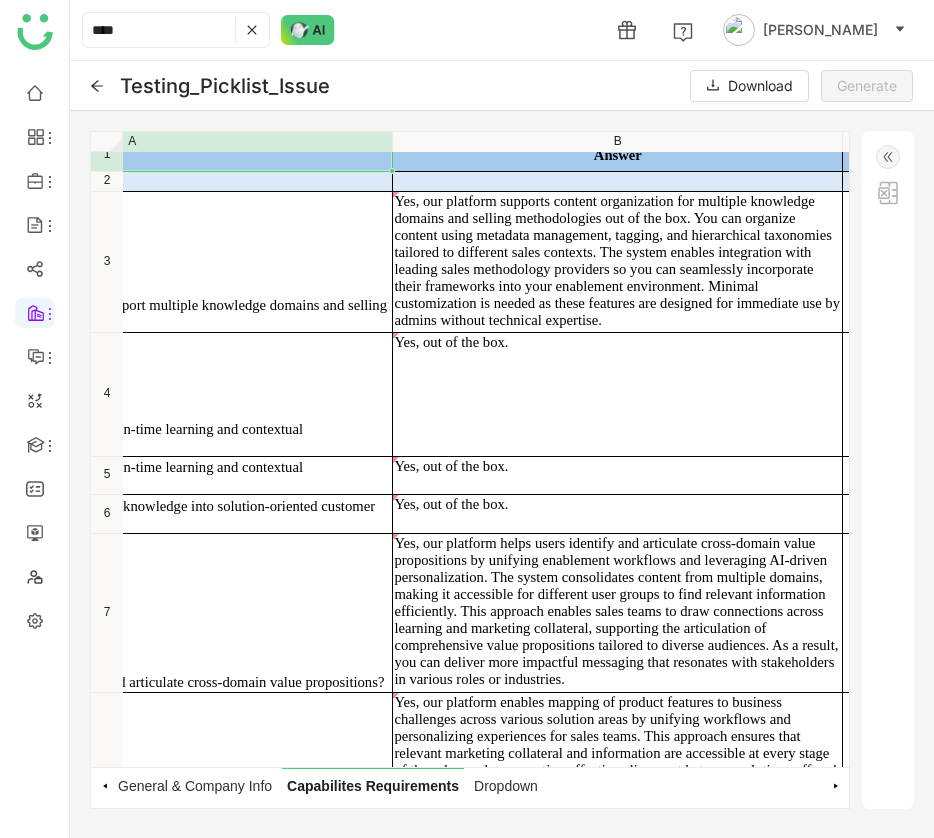 scroll, scrollTop: 19, scrollLeft: 263, axis: both 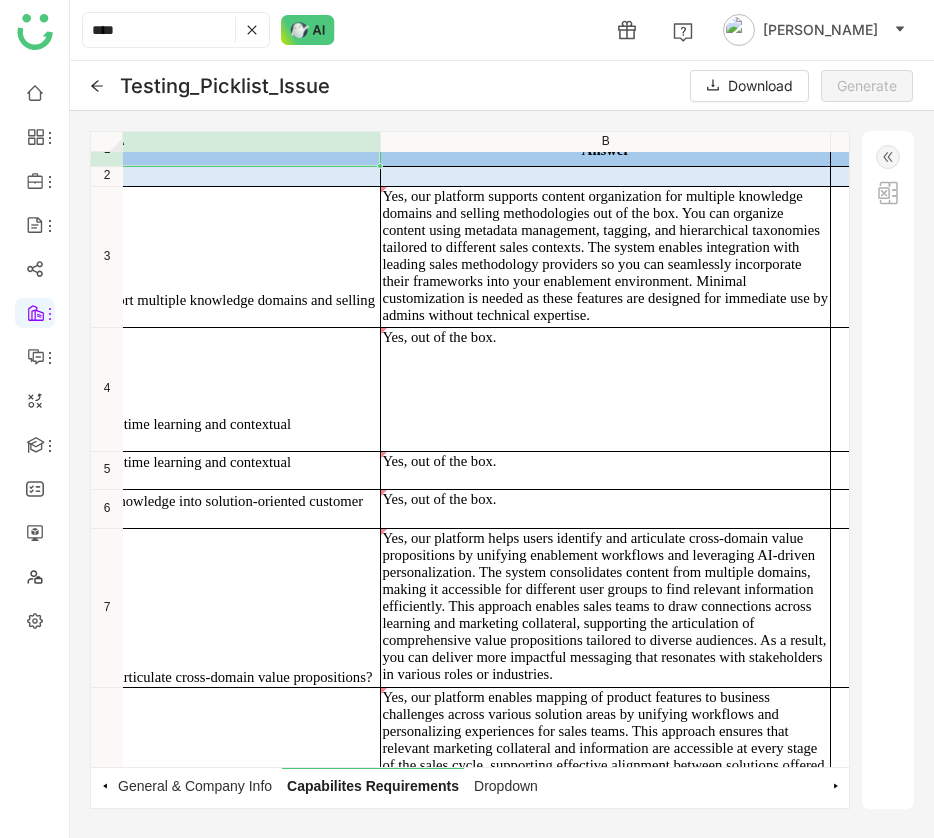 click 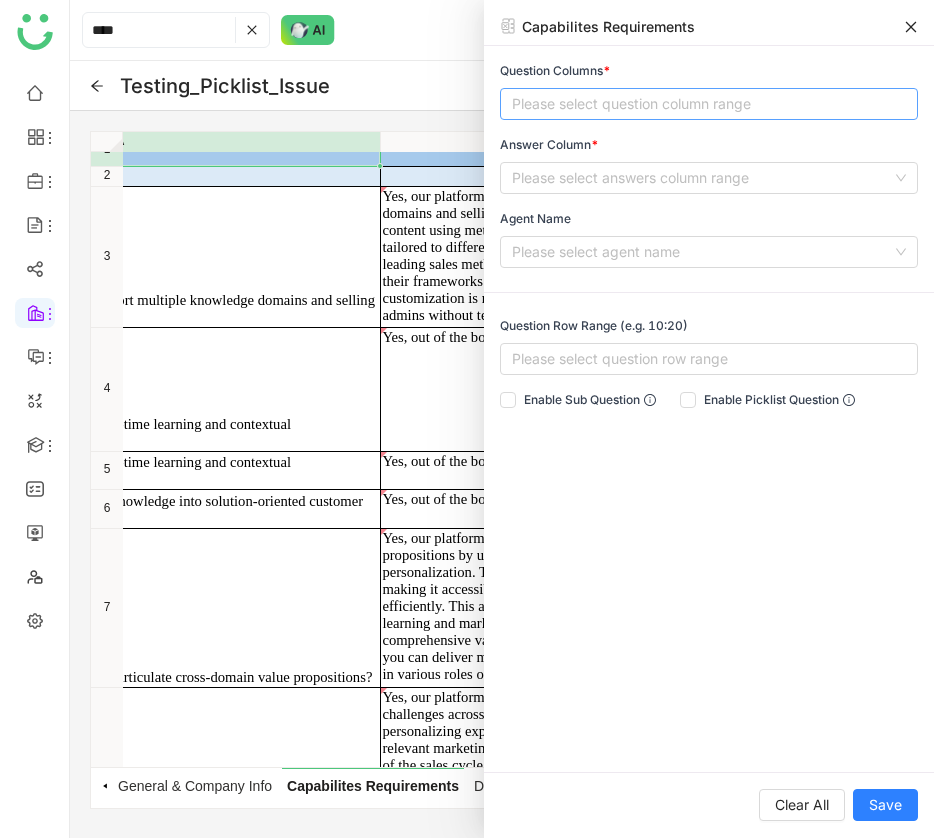 click on "Please select question column range" at bounding box center (709, 104) 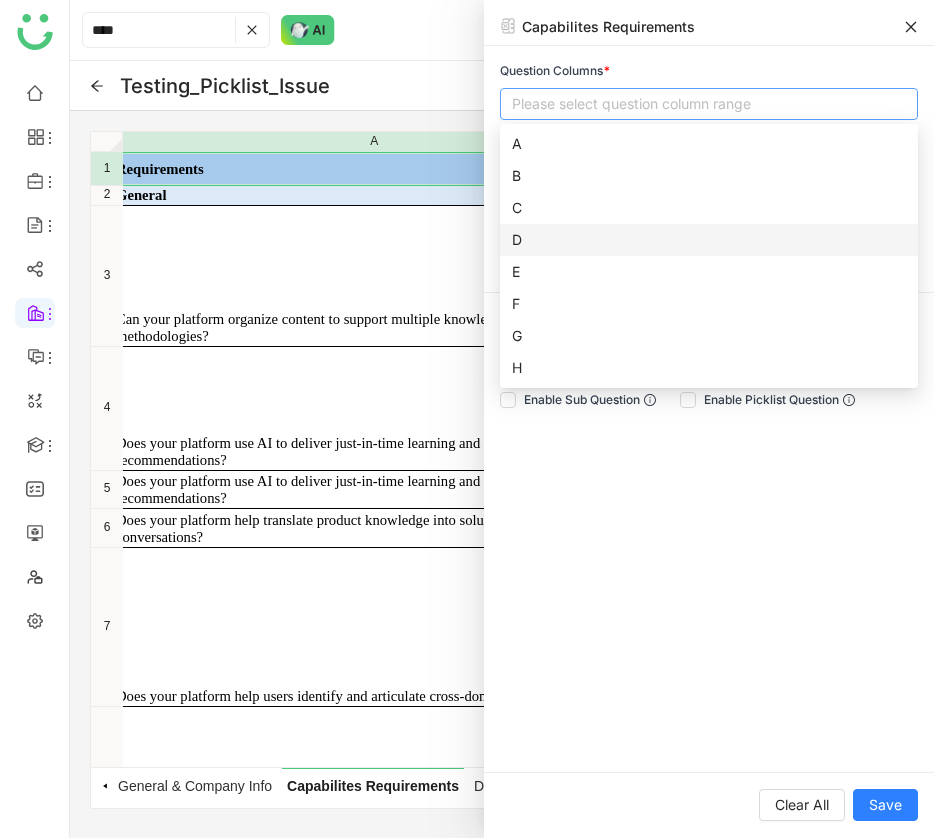 scroll, scrollTop: 0, scrollLeft: 0, axis: both 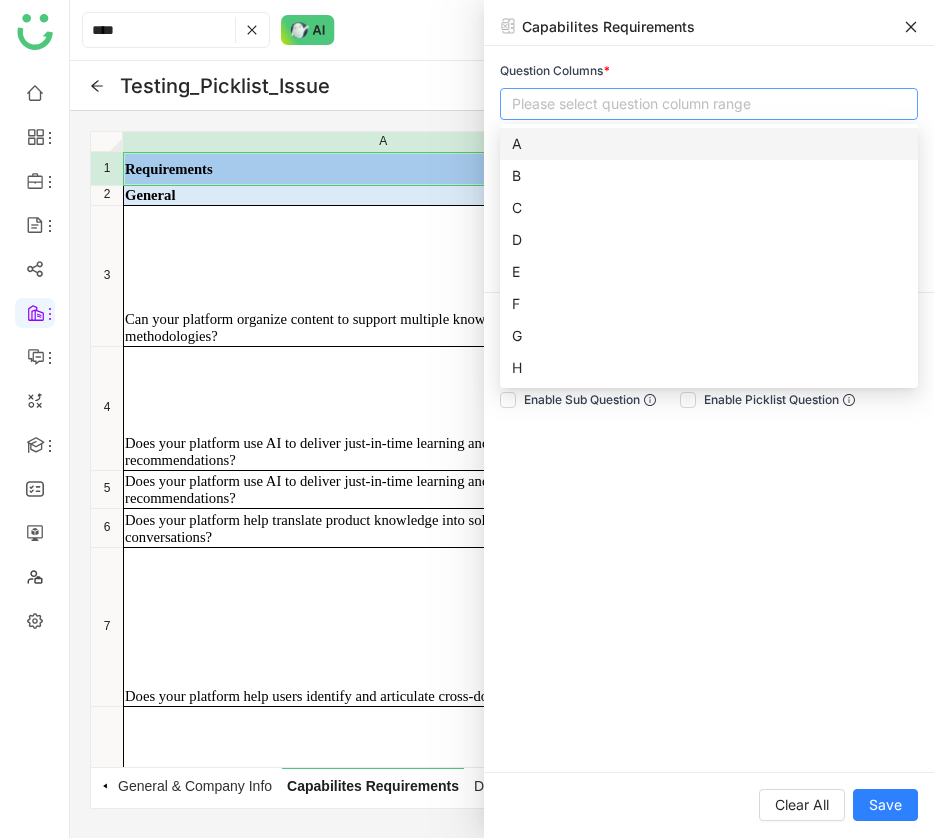 click on "A" at bounding box center [709, 144] 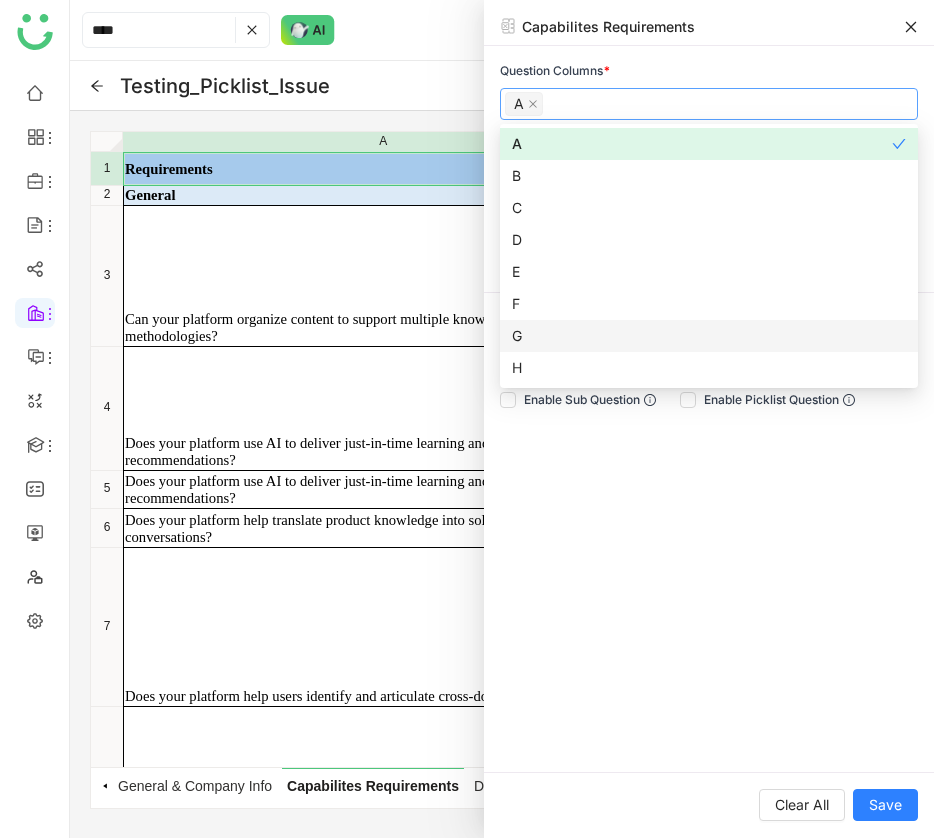 click on "Question Columns  * A   Answer Column  *  Please select answers column range  Agent Name  Please select agent name   Question Row Range (e.g. 10:20)     Please select question row range   Enable Sub Question   Enable Picklist Question" at bounding box center (709, 409) 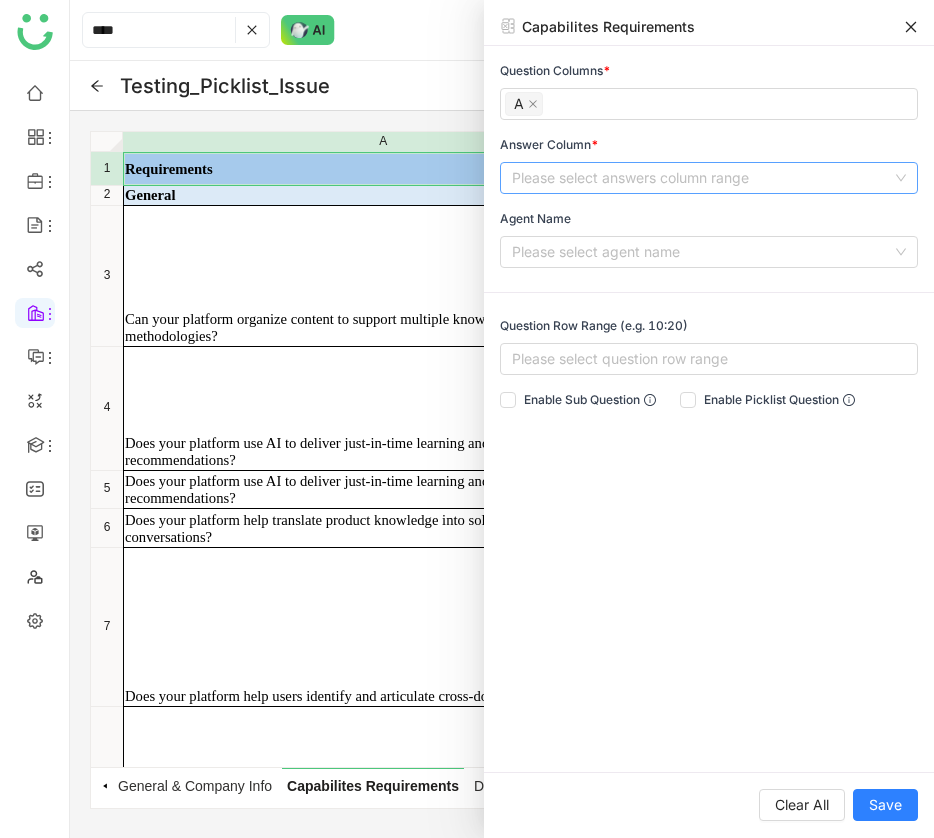 click at bounding box center [702, 178] 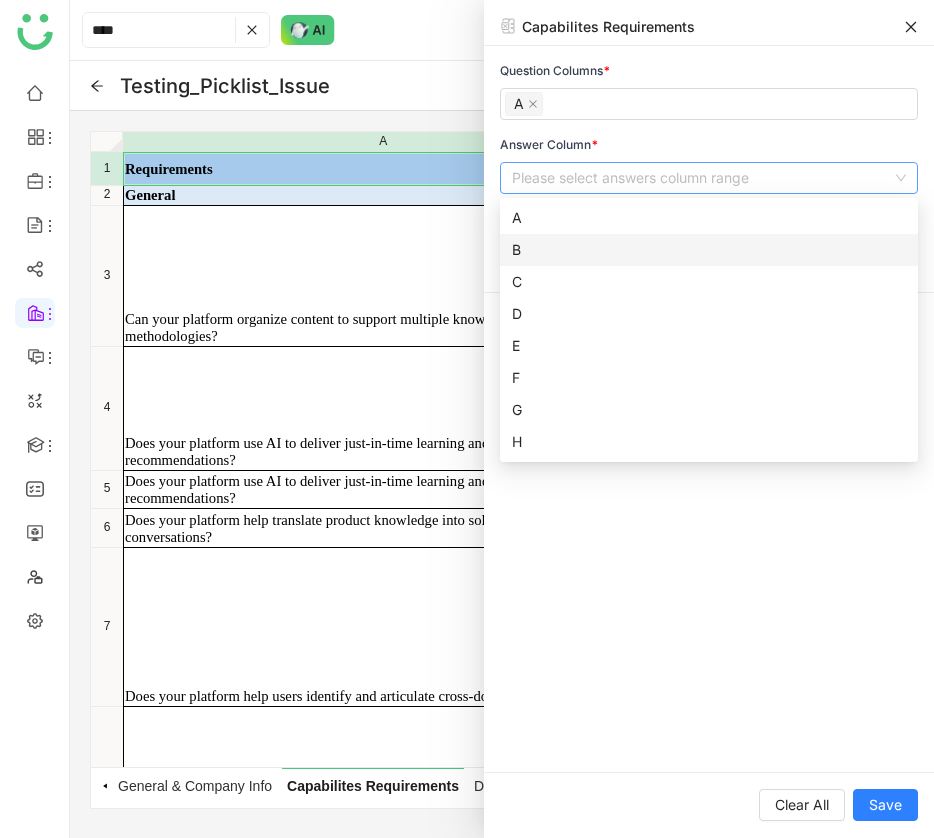 click on "B" at bounding box center (709, 250) 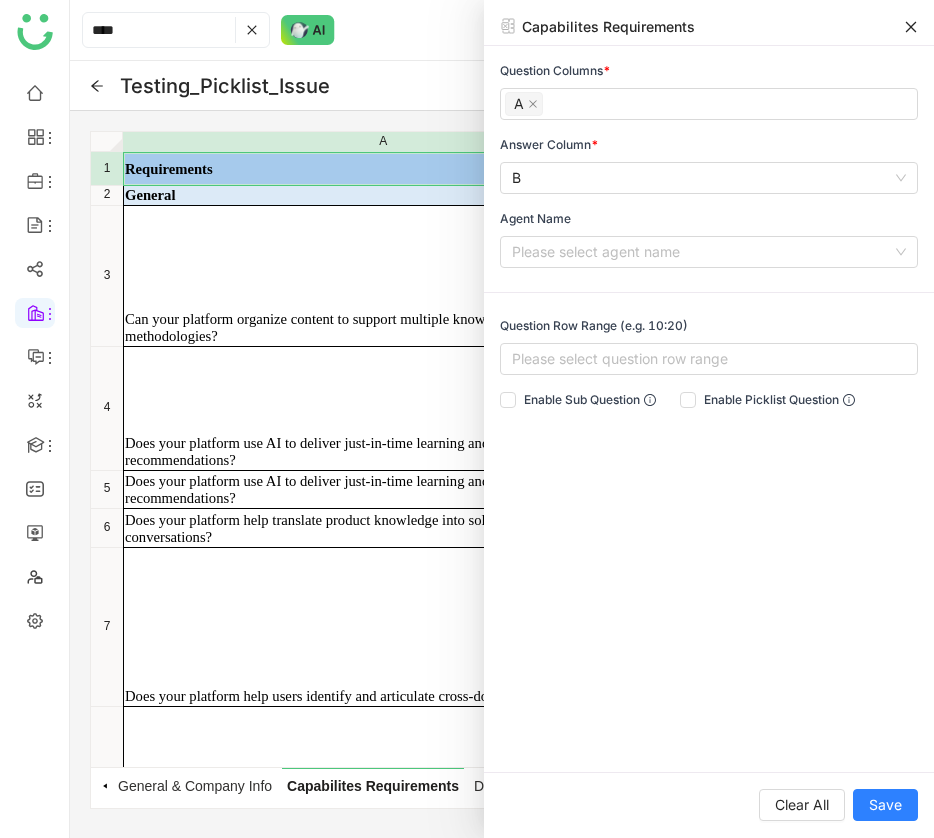 click on "Does your platform use AI to deliver just-in-time learning and contextual recommendations?" 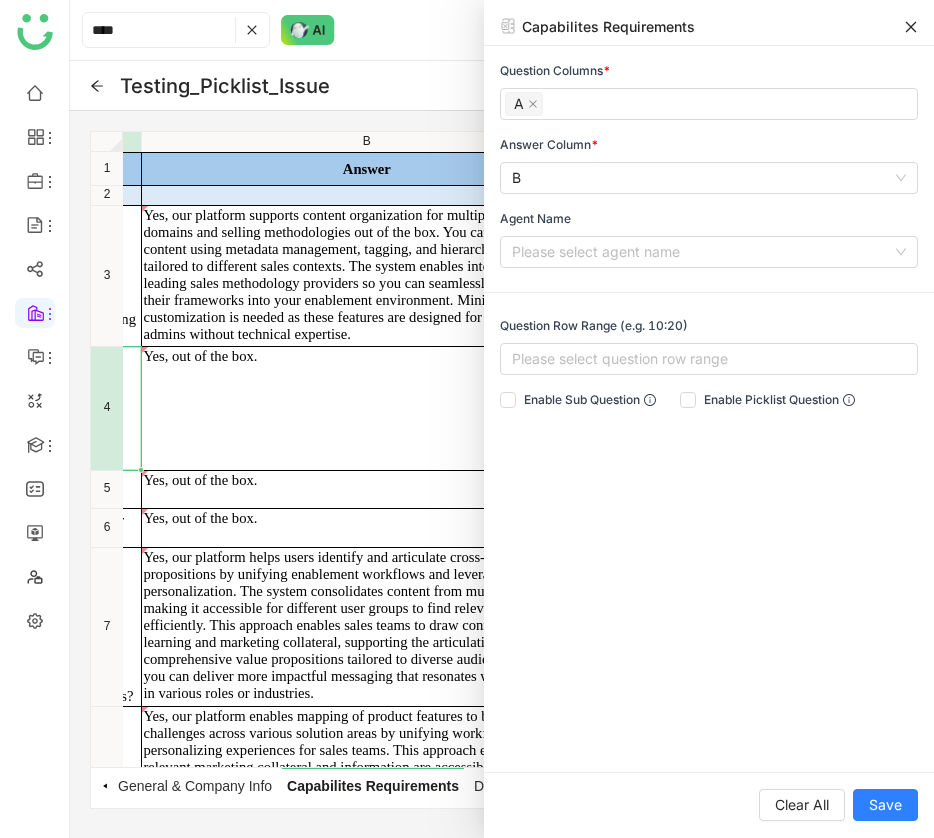 scroll, scrollTop: 0, scrollLeft: 488, axis: horizontal 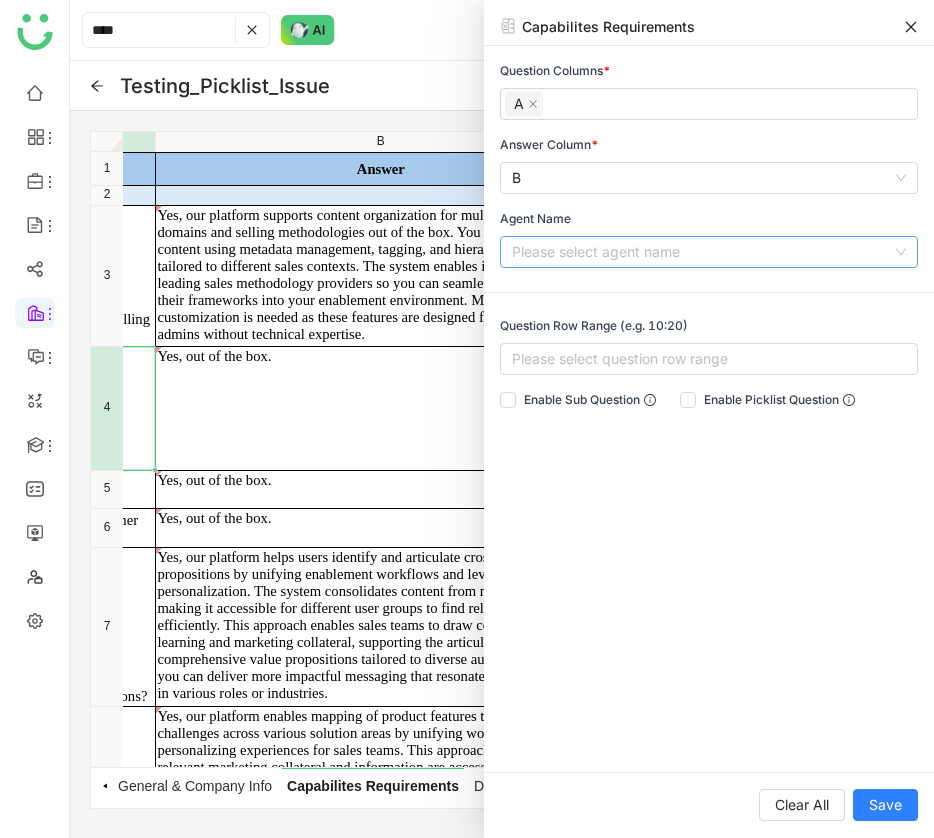 click at bounding box center (702, 252) 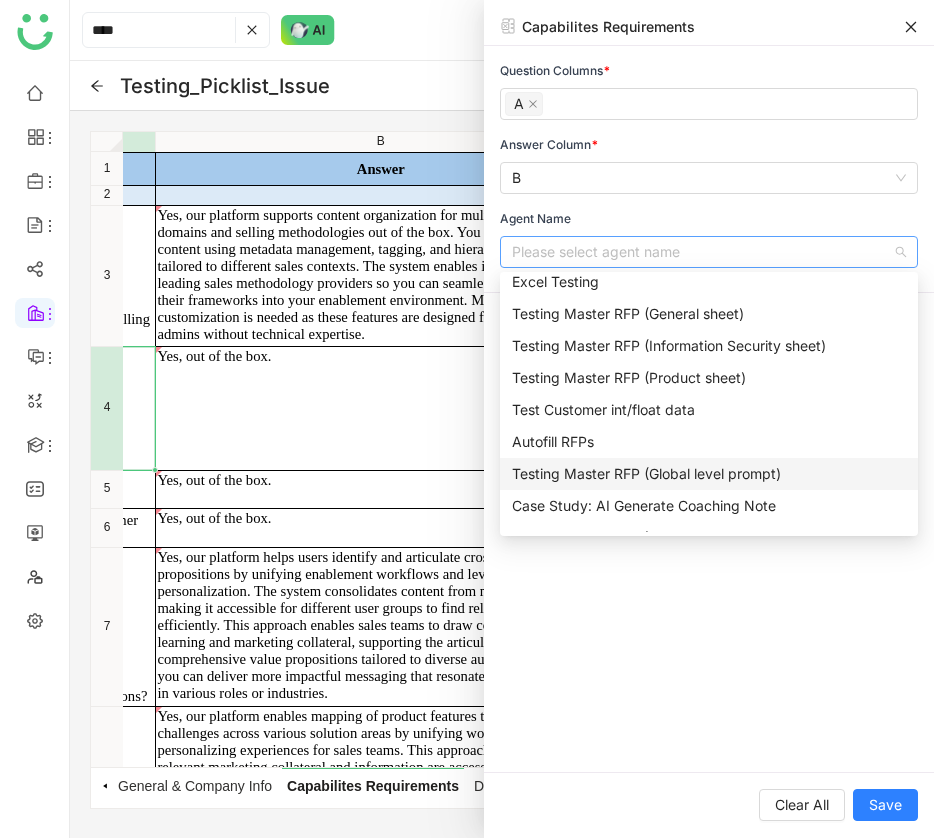 scroll, scrollTop: 821, scrollLeft: 0, axis: vertical 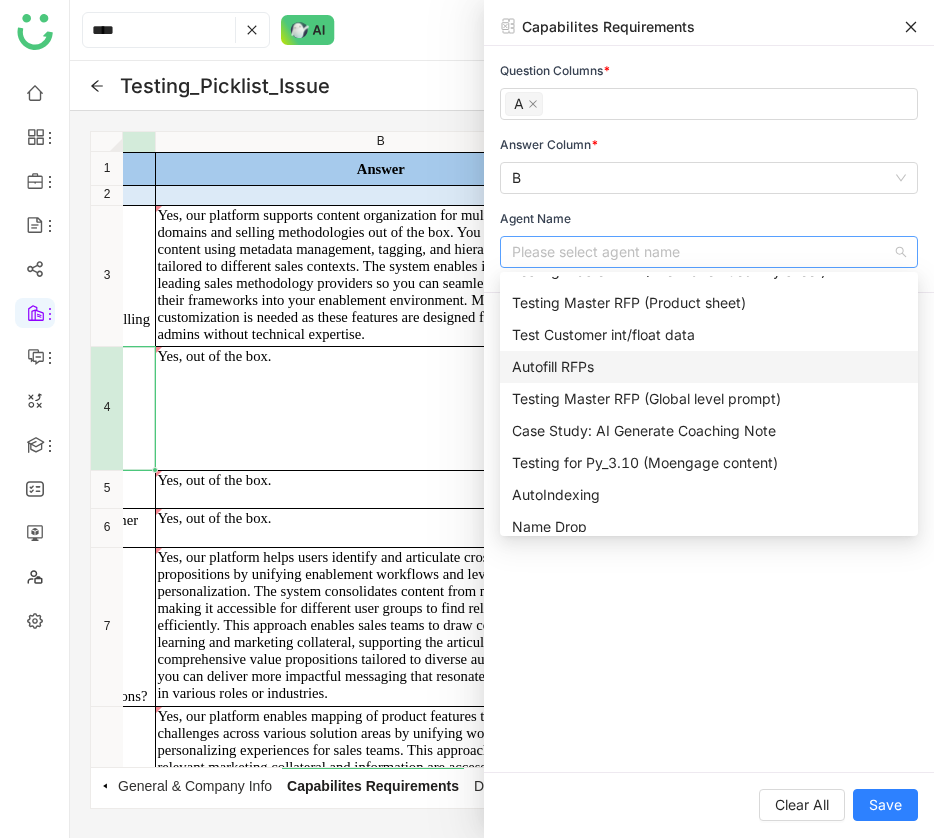 click on "Autofill RFPs" at bounding box center [709, 367] 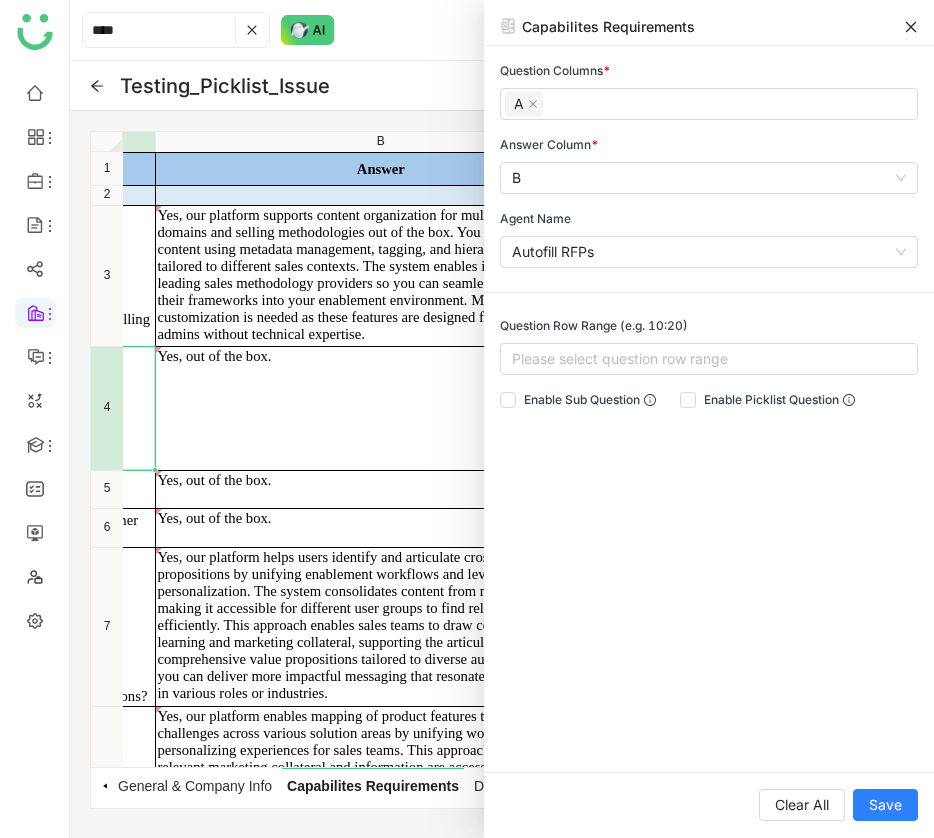 click on "Question Columns  * A   Answer Column  *  B  Agent Name  Autofill RFPs   Question Row Range (e.g. 10:20)     Please select question row range   Enable Sub Question   Enable Picklist Question" at bounding box center [709, 409] 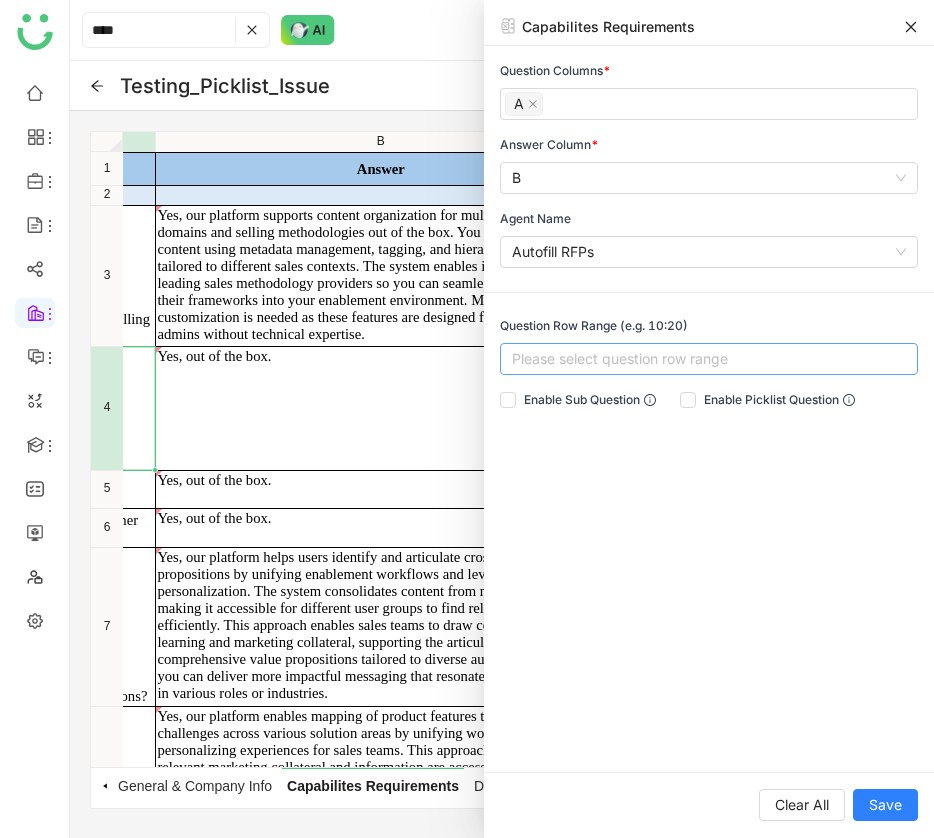click on "Please select question row range" at bounding box center (709, 359) 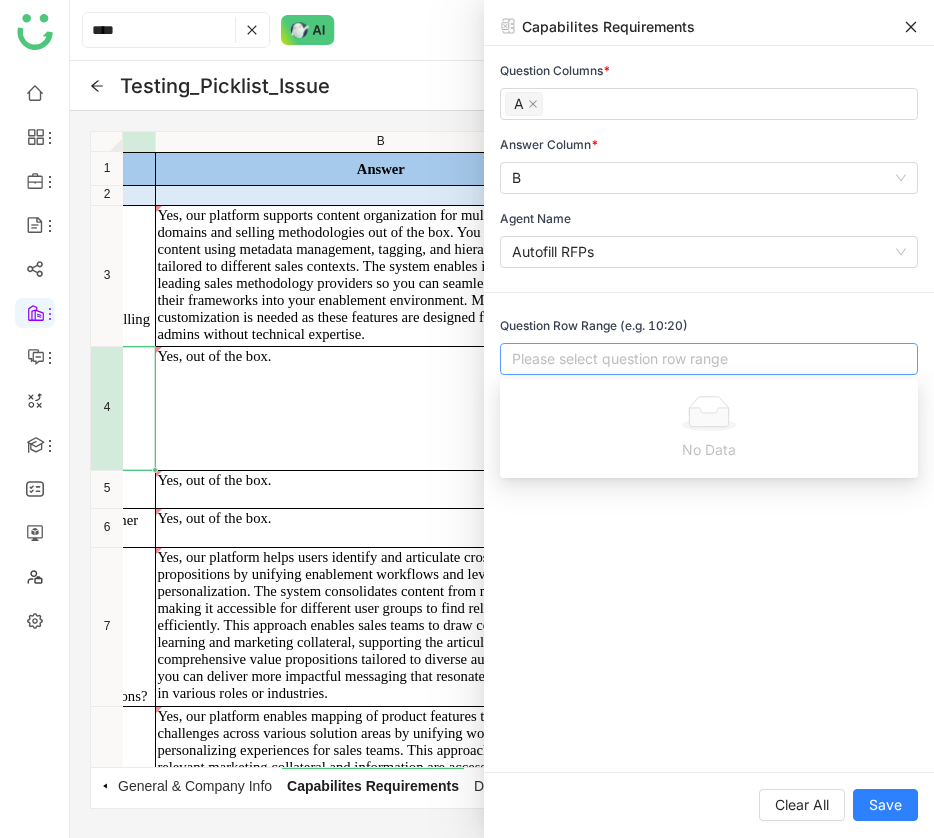 click on "Question Columns  * A   Answer Column  *  B  Agent Name  Autofill RFPs   Question Row Range (e.g. 10:20)     Please select question row range   Enable Sub Question   Enable Picklist Question" at bounding box center (709, 409) 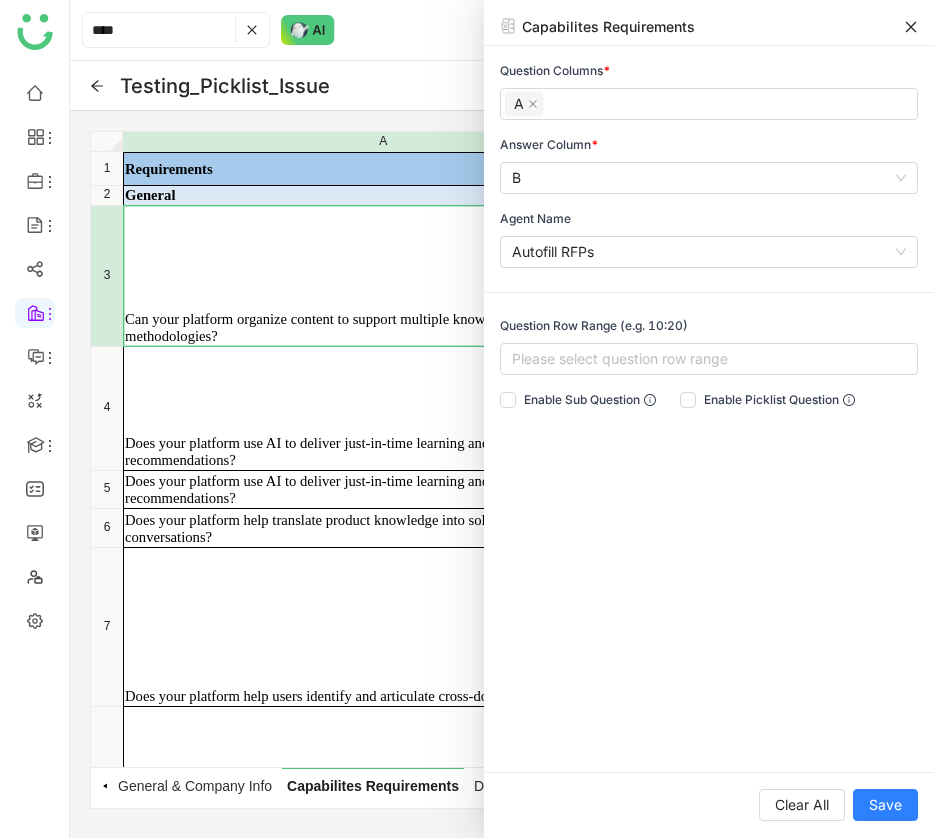 scroll, scrollTop: 0, scrollLeft: 0, axis: both 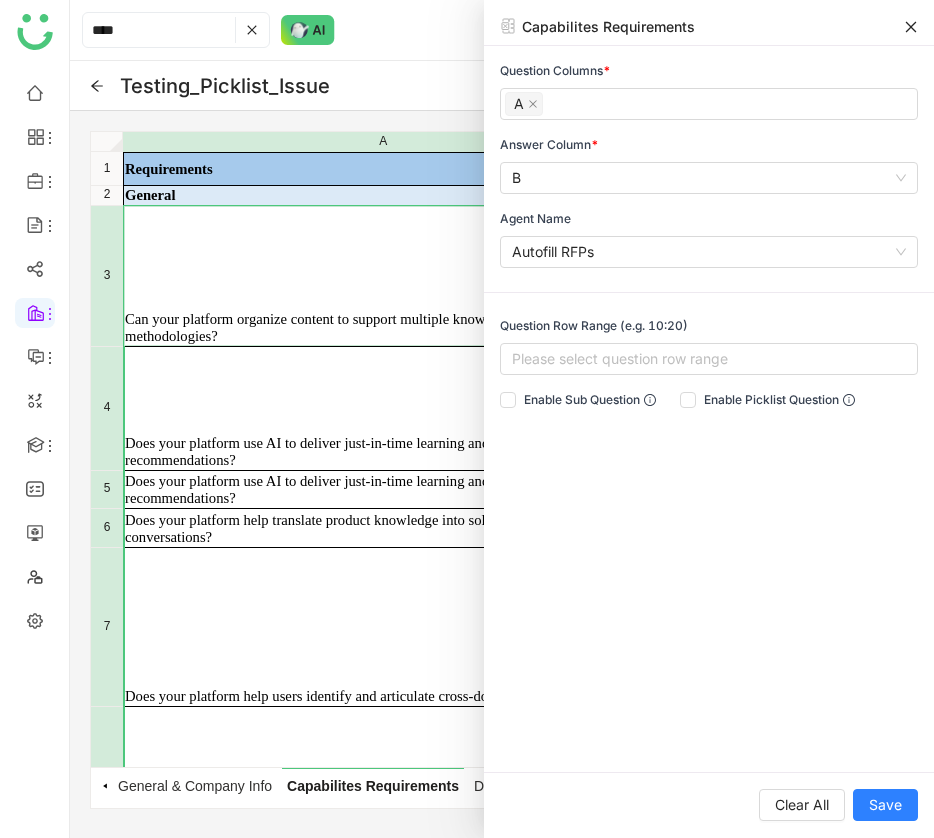 drag, startPoint x: 272, startPoint y: 281, endPoint x: 283, endPoint y: 772, distance: 491.1232 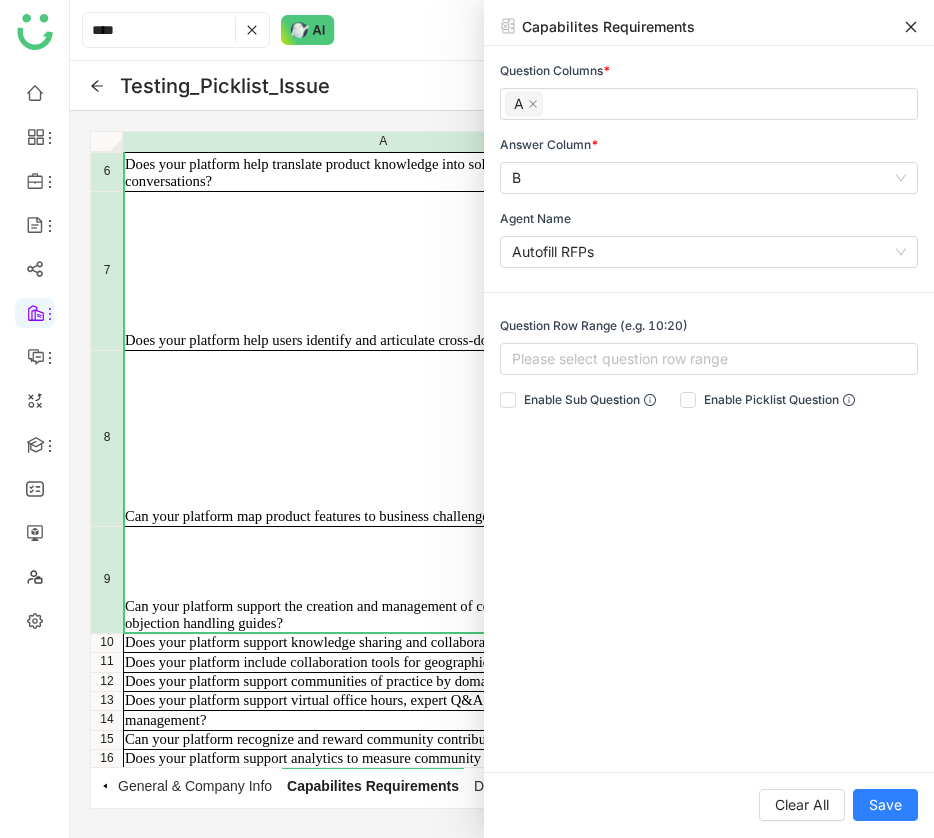 scroll, scrollTop: 356, scrollLeft: 0, axis: vertical 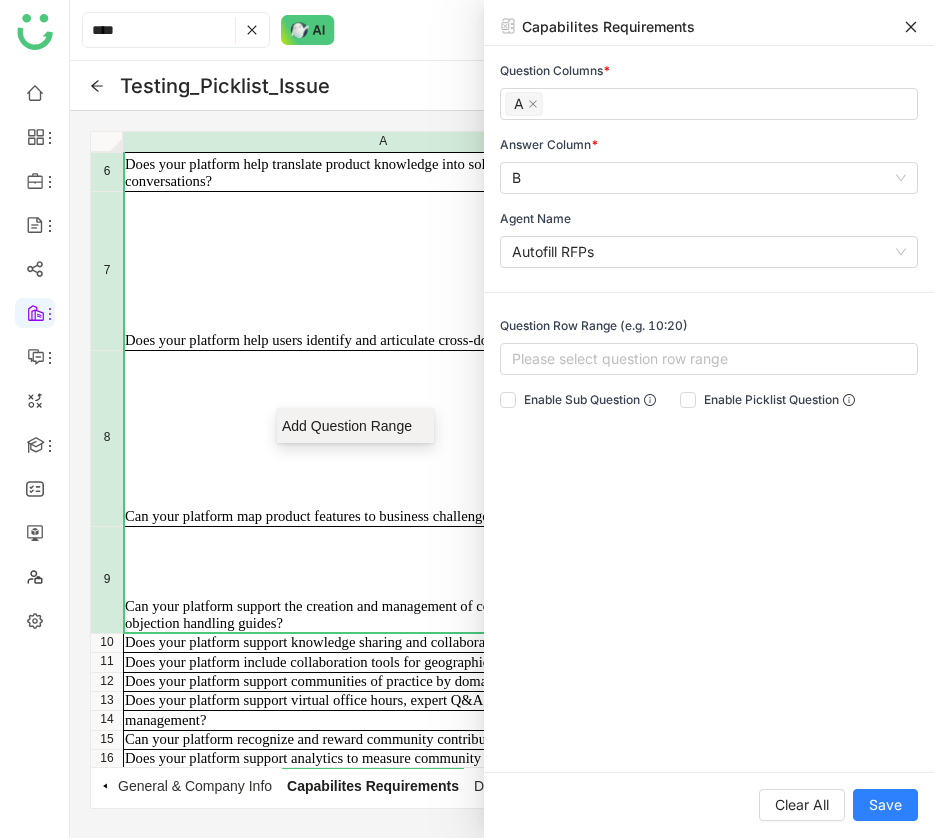 click on "Add Question Range" at bounding box center [355, 425] 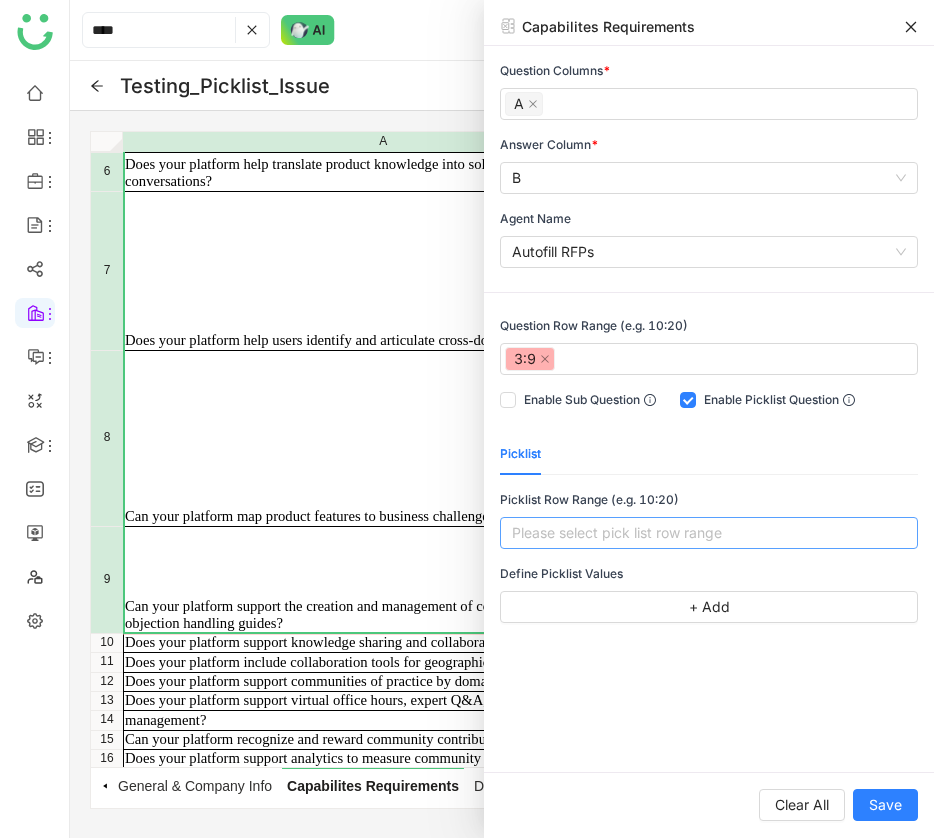 click on "Please select pick list row range" at bounding box center [709, 533] 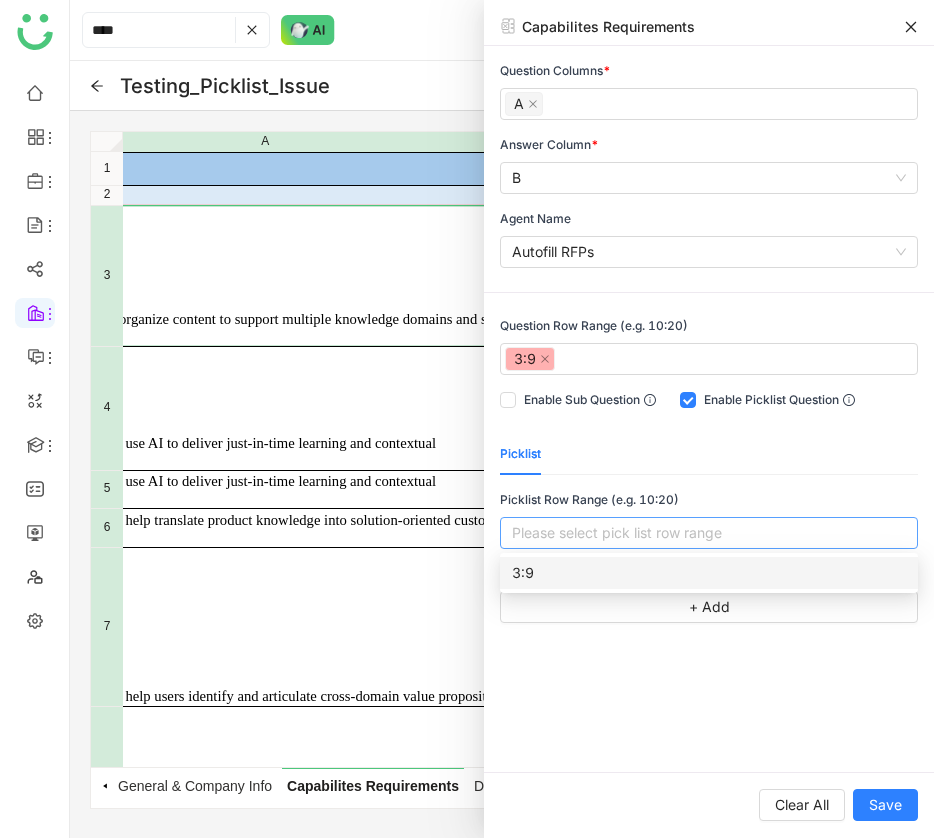 scroll, scrollTop: 0, scrollLeft: 0, axis: both 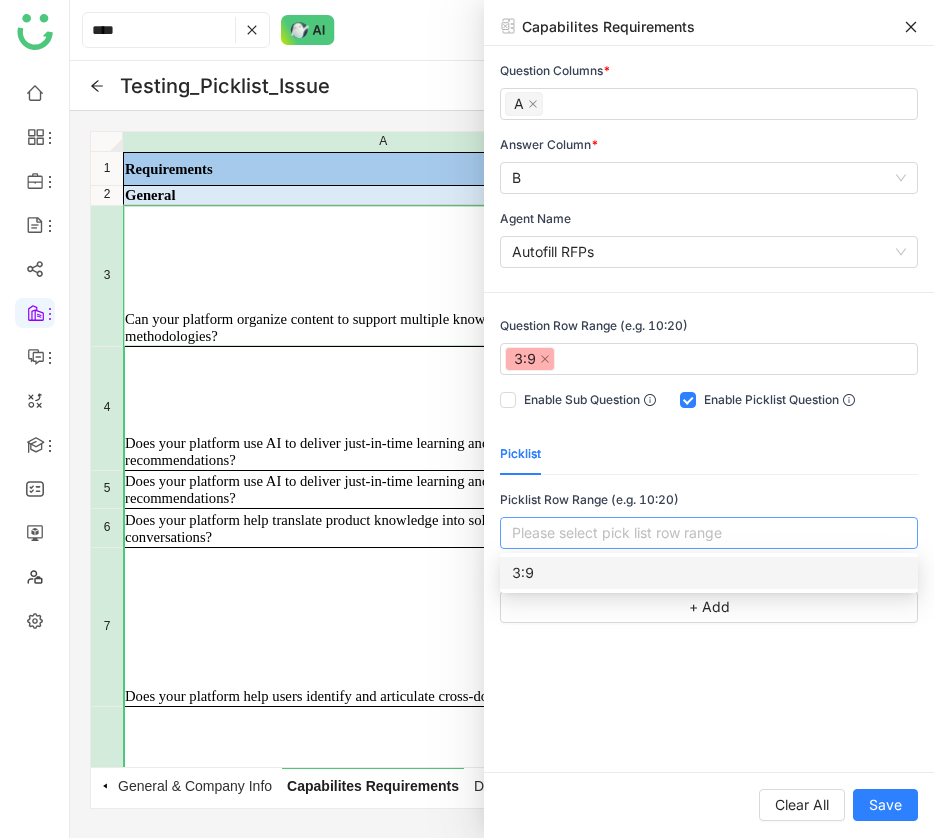 click on "Please select pick list row range" at bounding box center [709, 533] 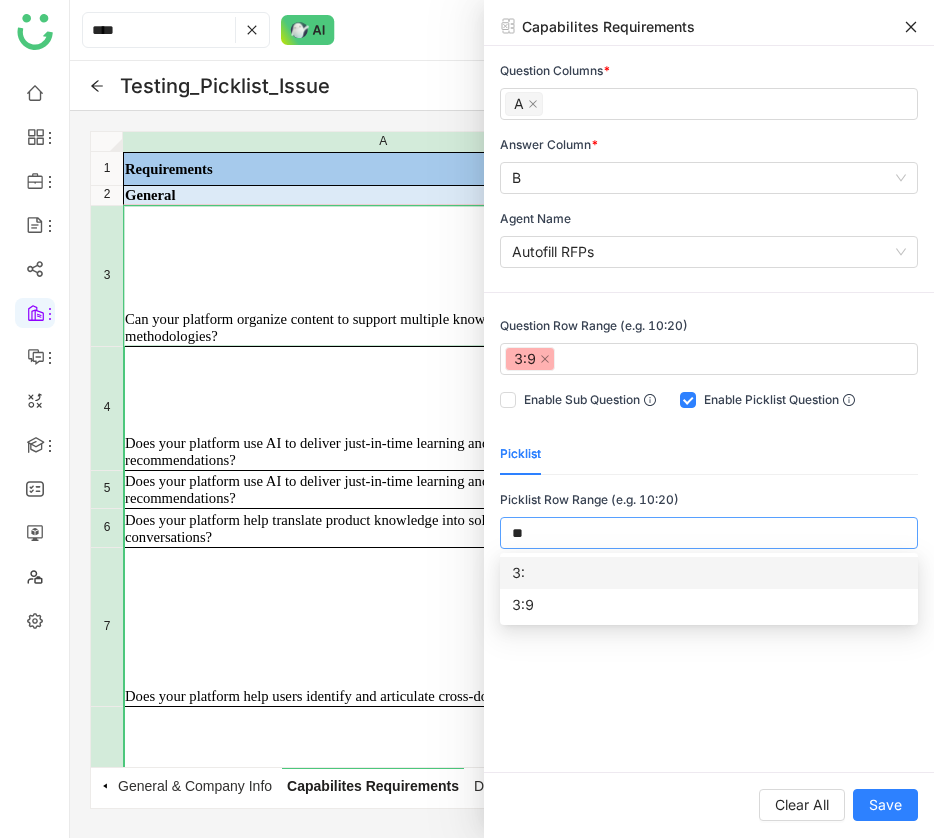 scroll, scrollTop: 0, scrollLeft: 0, axis: both 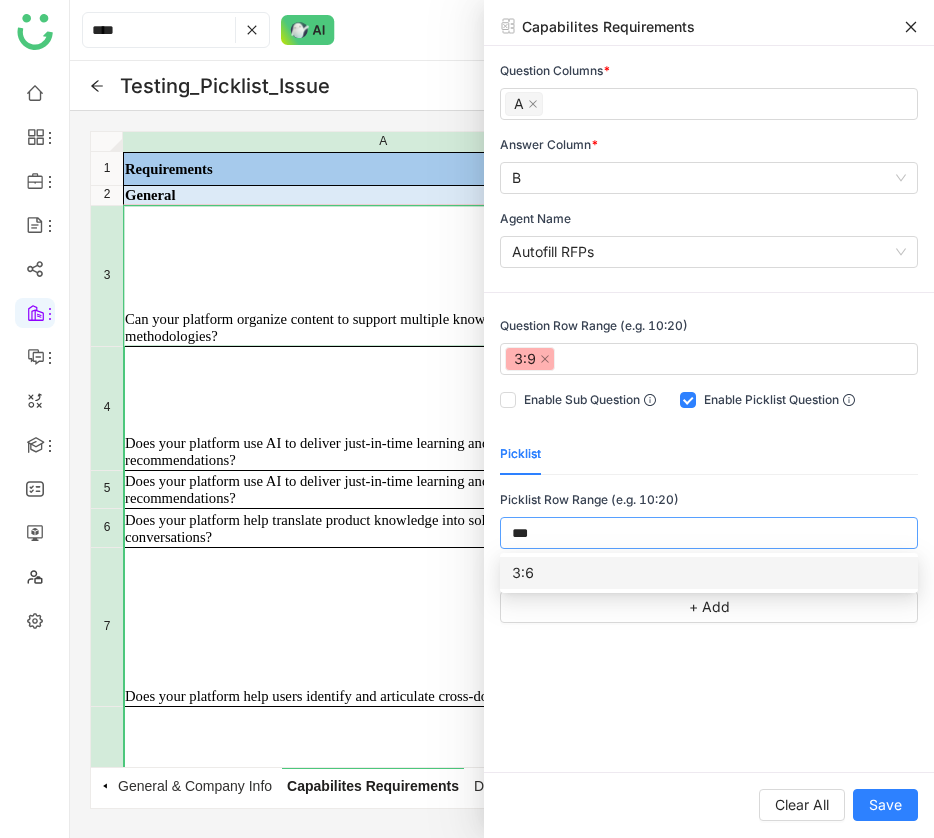 type on "***" 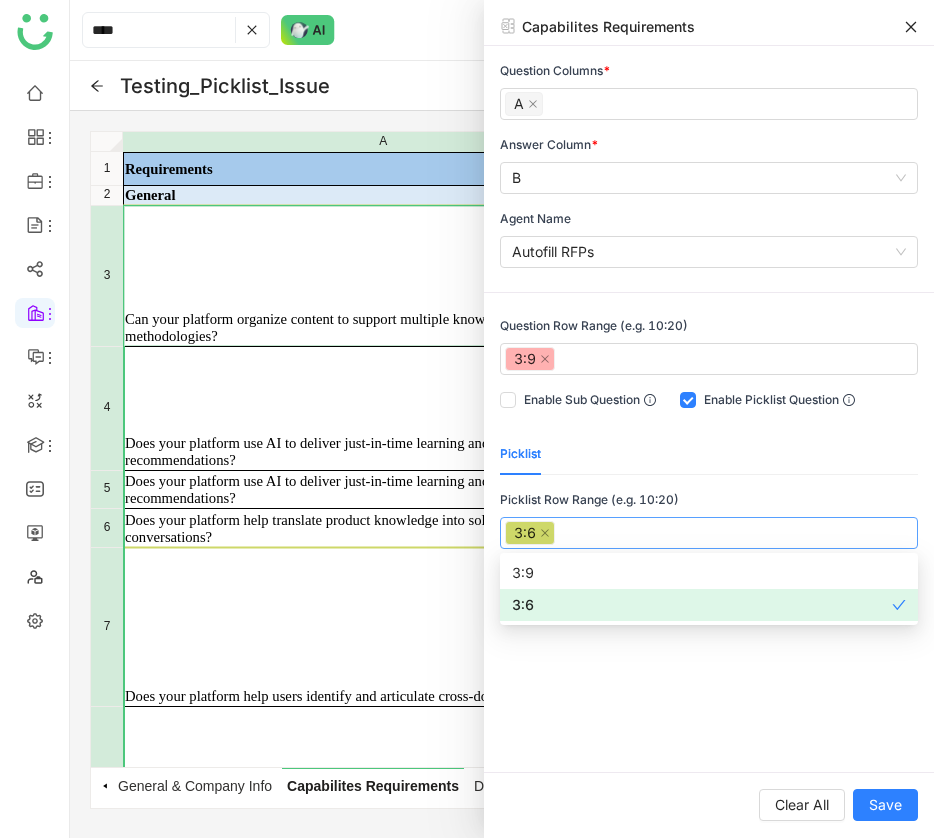 click on "Question Columns  * A   Answer Column  *  B  Agent Name  Autofill RFPs   Question Row Range (e.g. 10:20)  3:9    Enable Sub Question   Enable Picklist Question   Picklist   Picklist Row Range (e.g. 10:20)  3:6    Define Picklist Values   + Add" at bounding box center (709, 409) 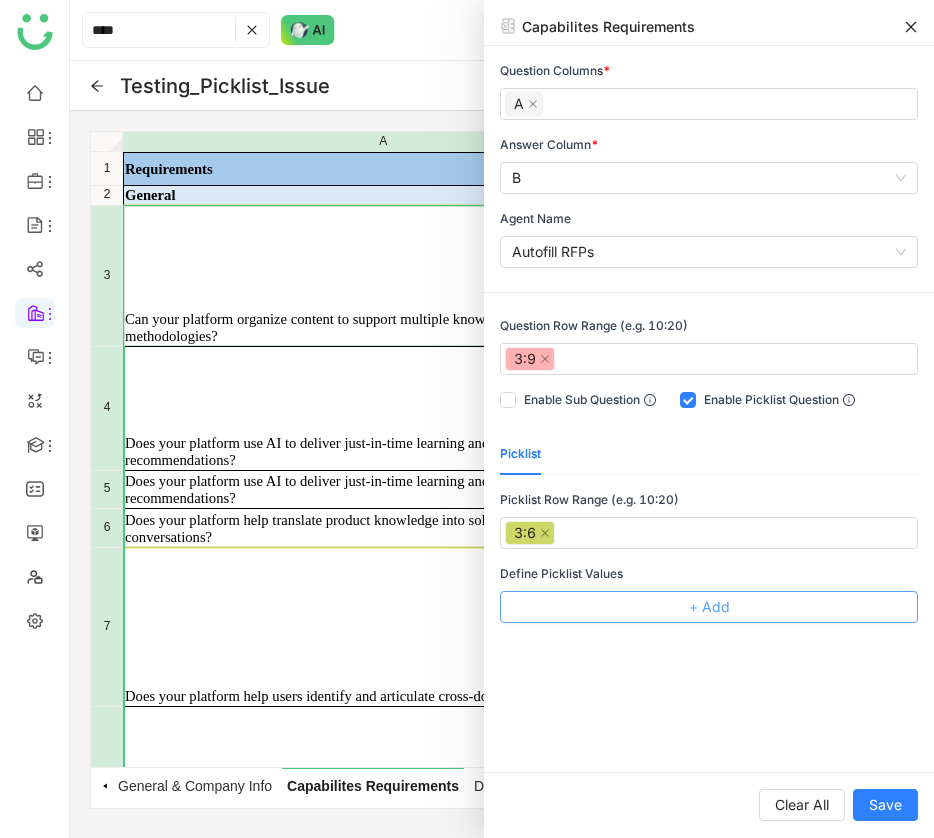 click on "+ Add" at bounding box center (709, 607) 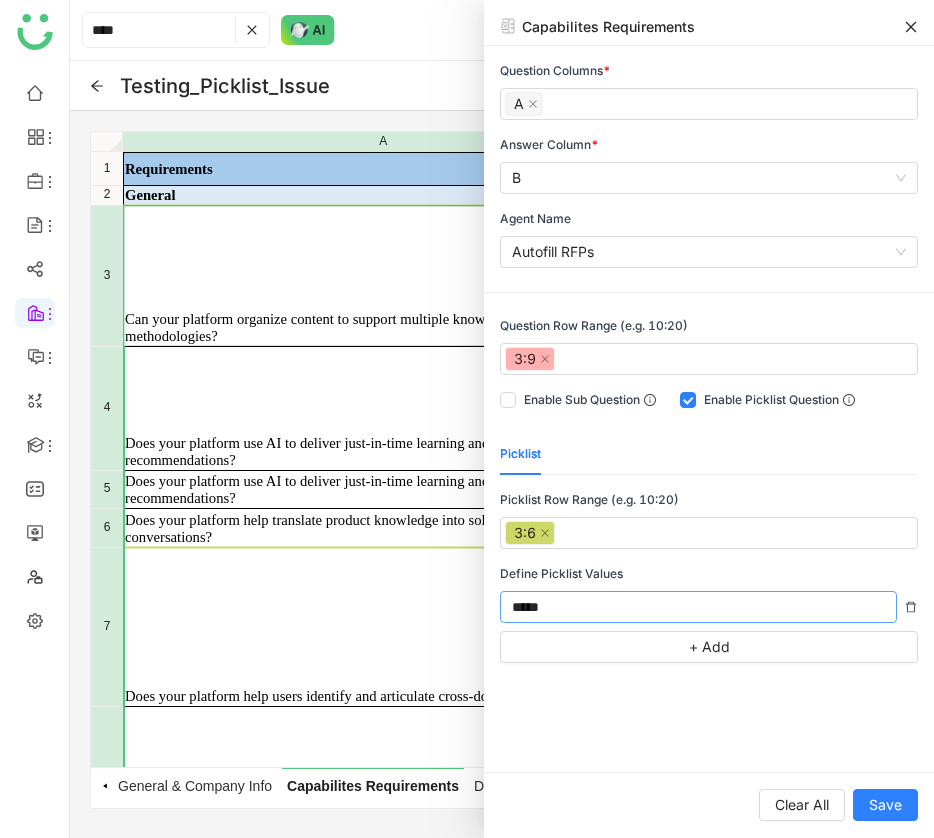 click on "****" at bounding box center [698, 607] 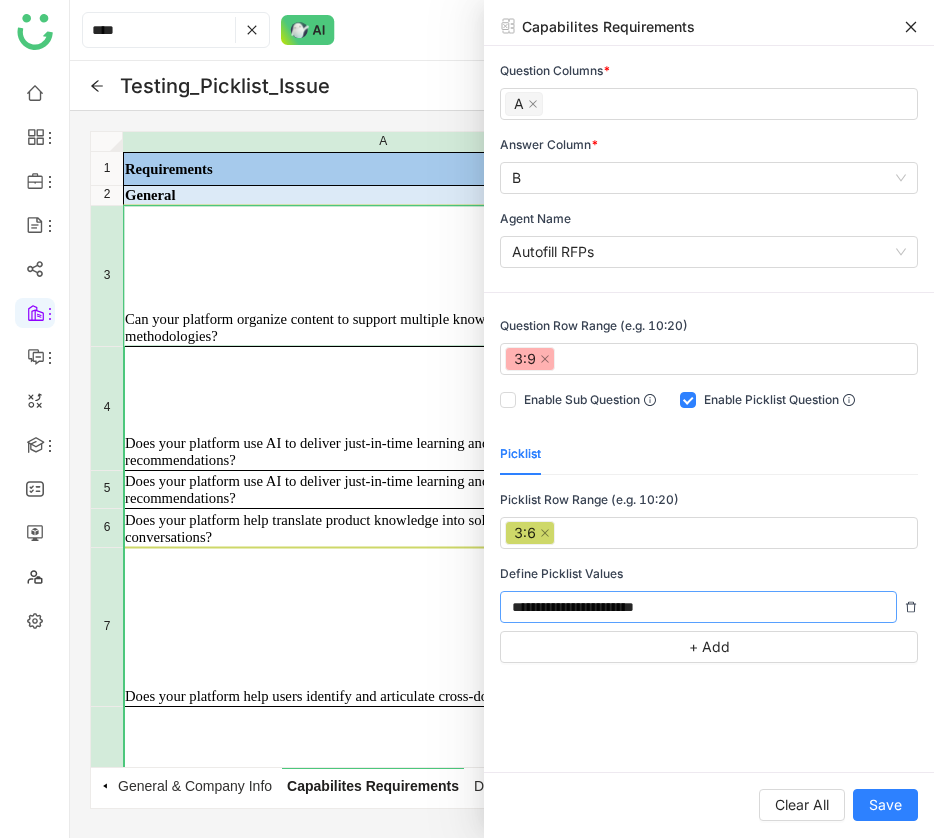 paste 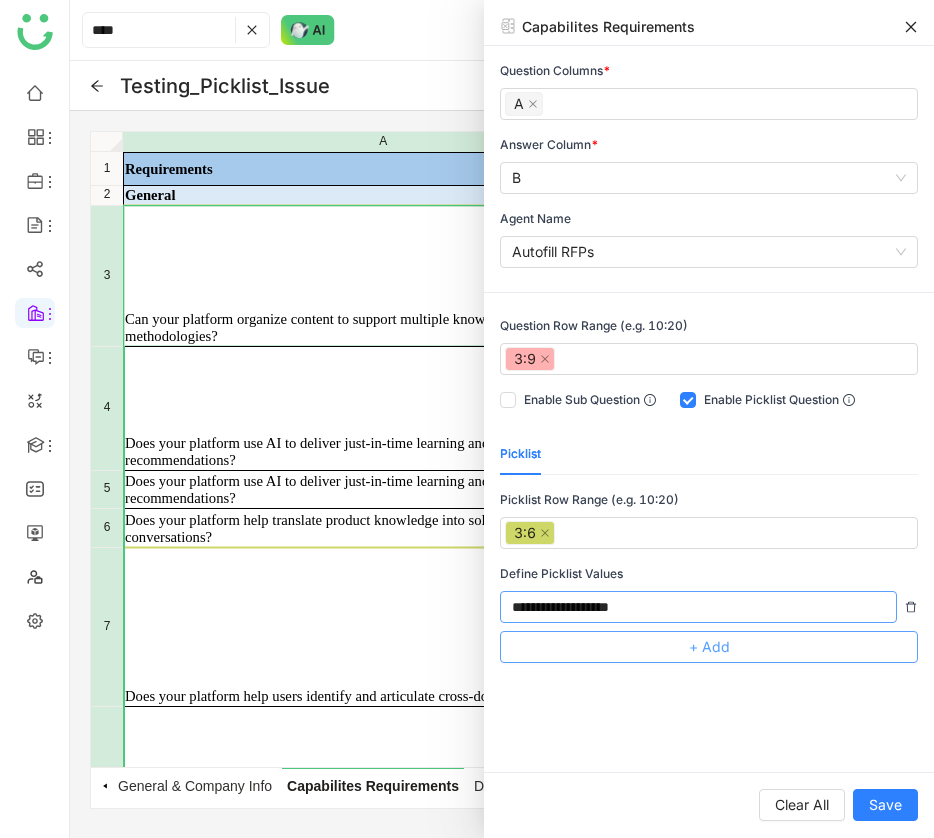 type on "**********" 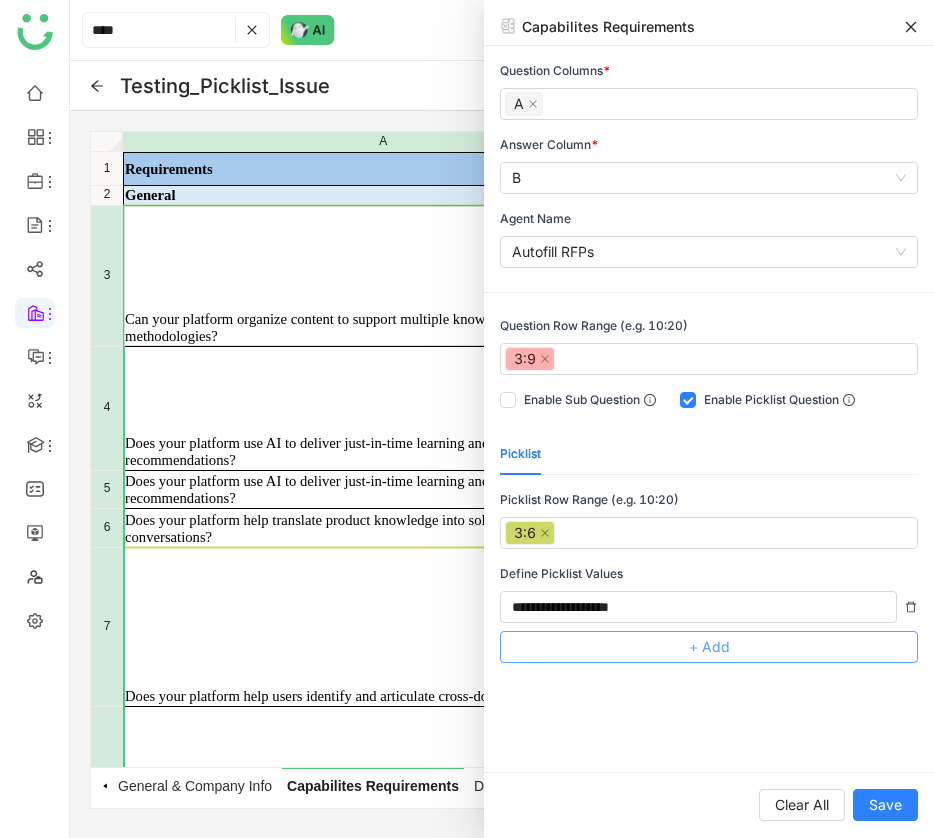 click on "+ Add" at bounding box center (709, 647) 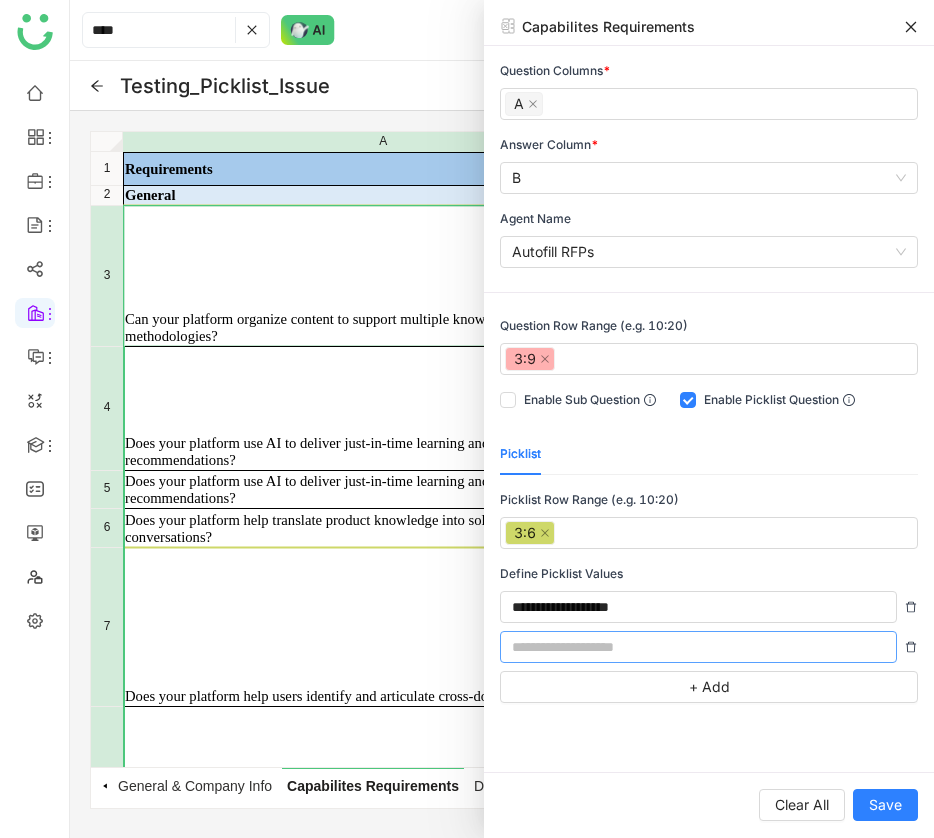 paste on "**********" 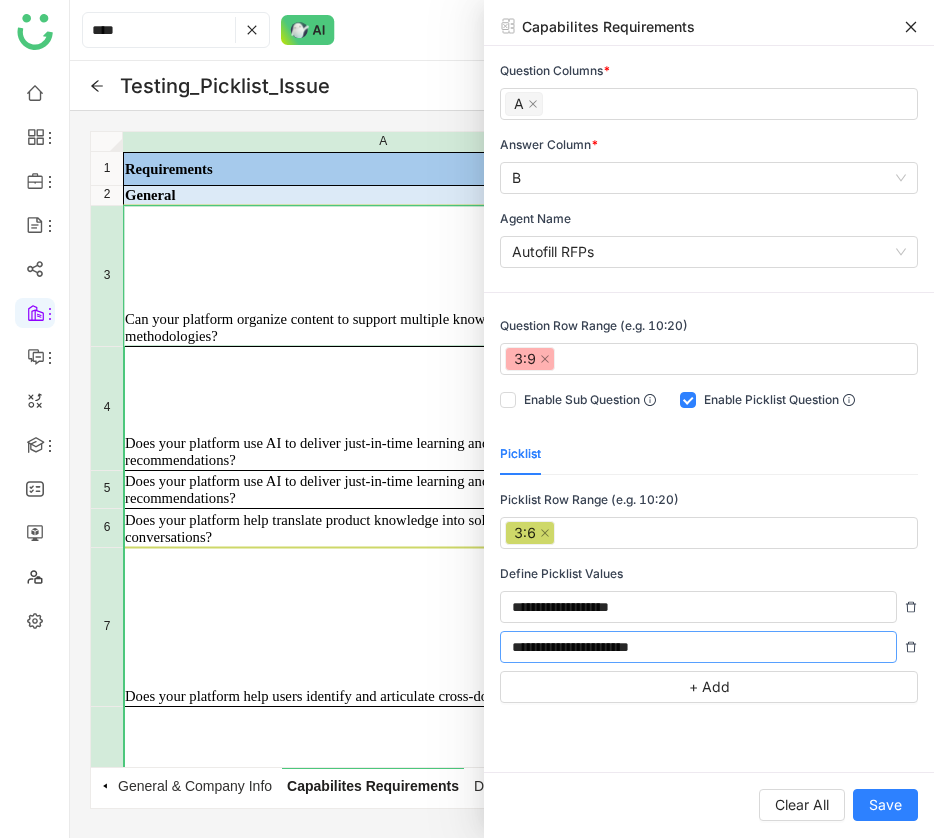 click on "**********" at bounding box center [698, 647] 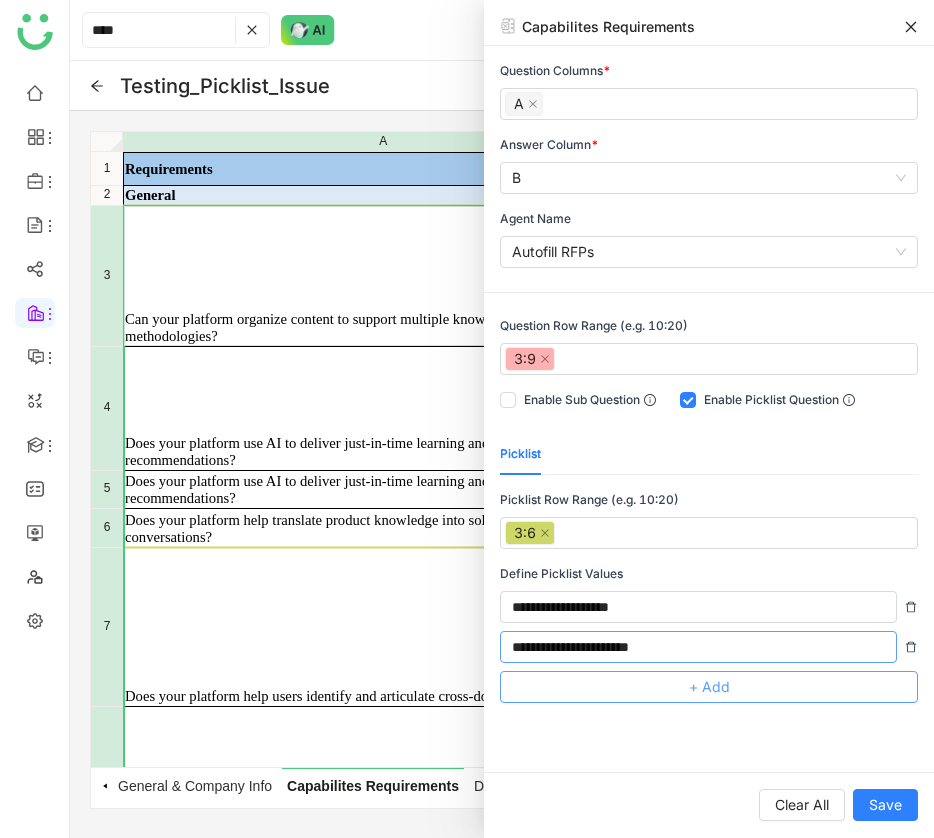 type on "**********" 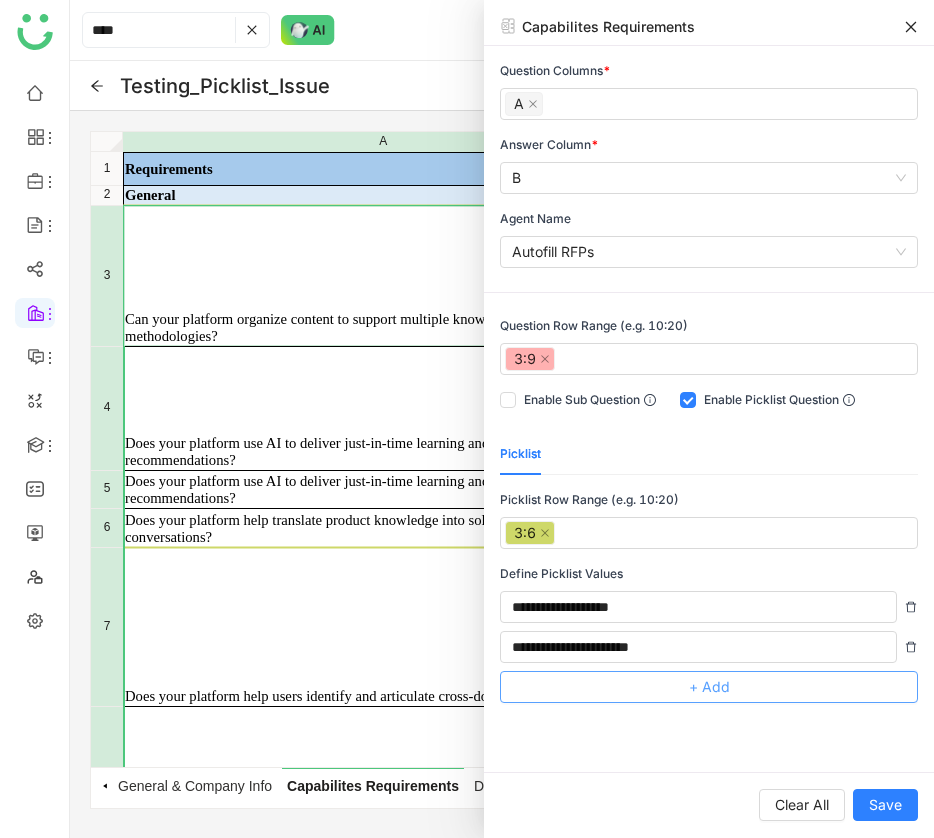 click on "+ Add" at bounding box center [709, 687] 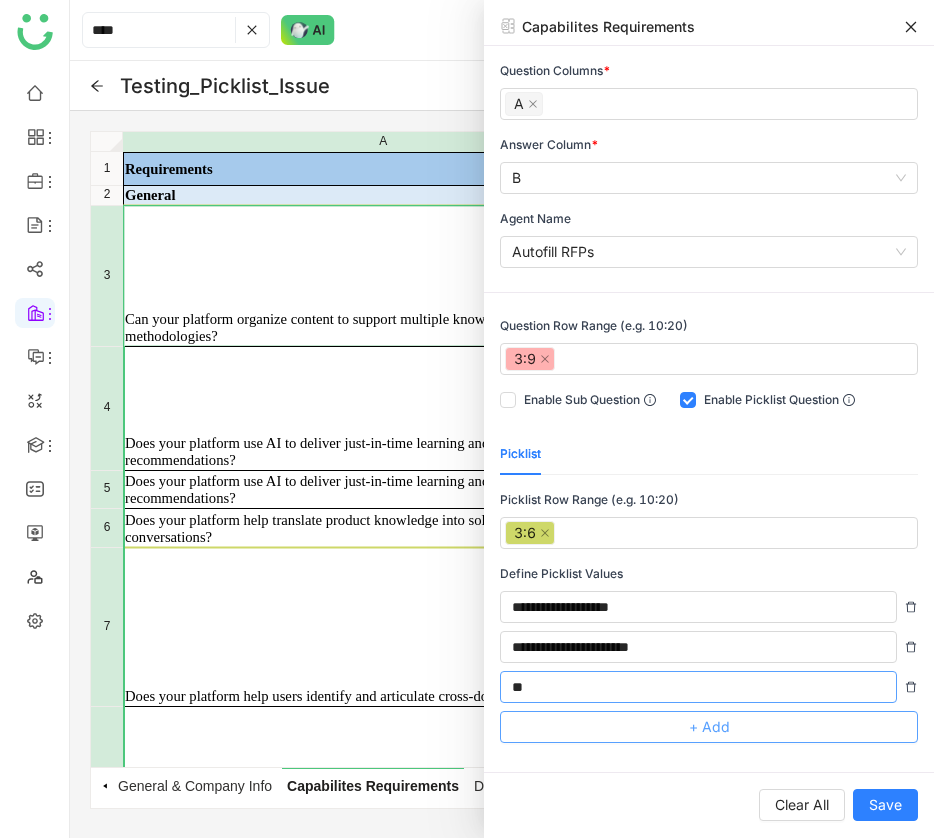 type on "**" 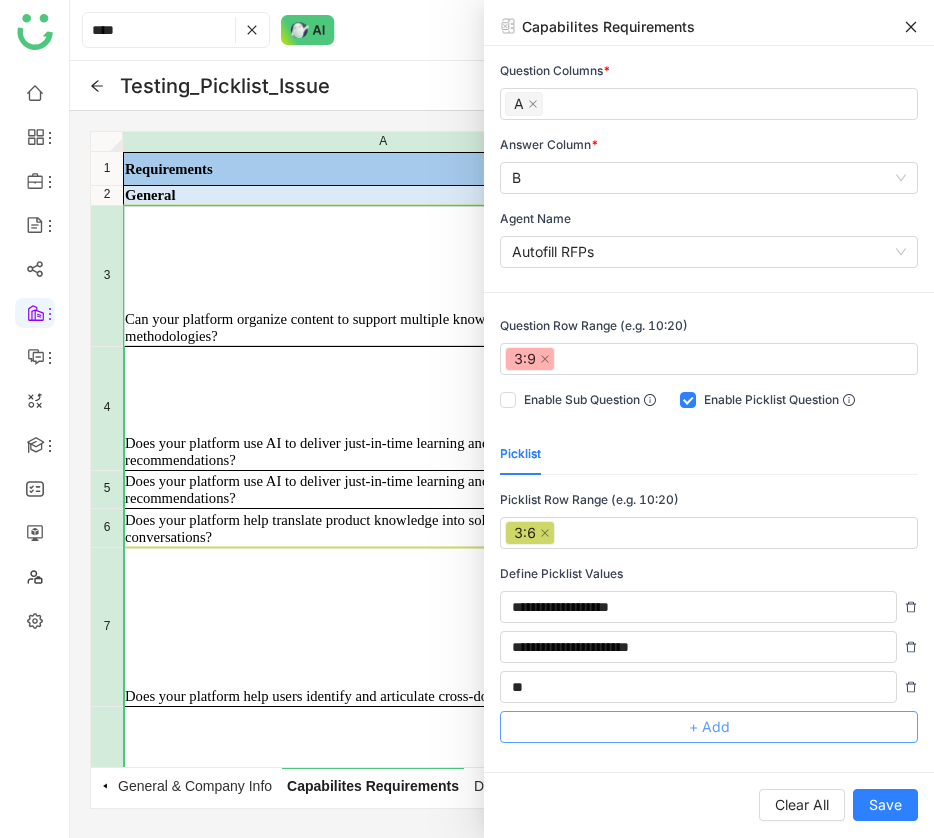 click on "+ Add" at bounding box center [709, 727] 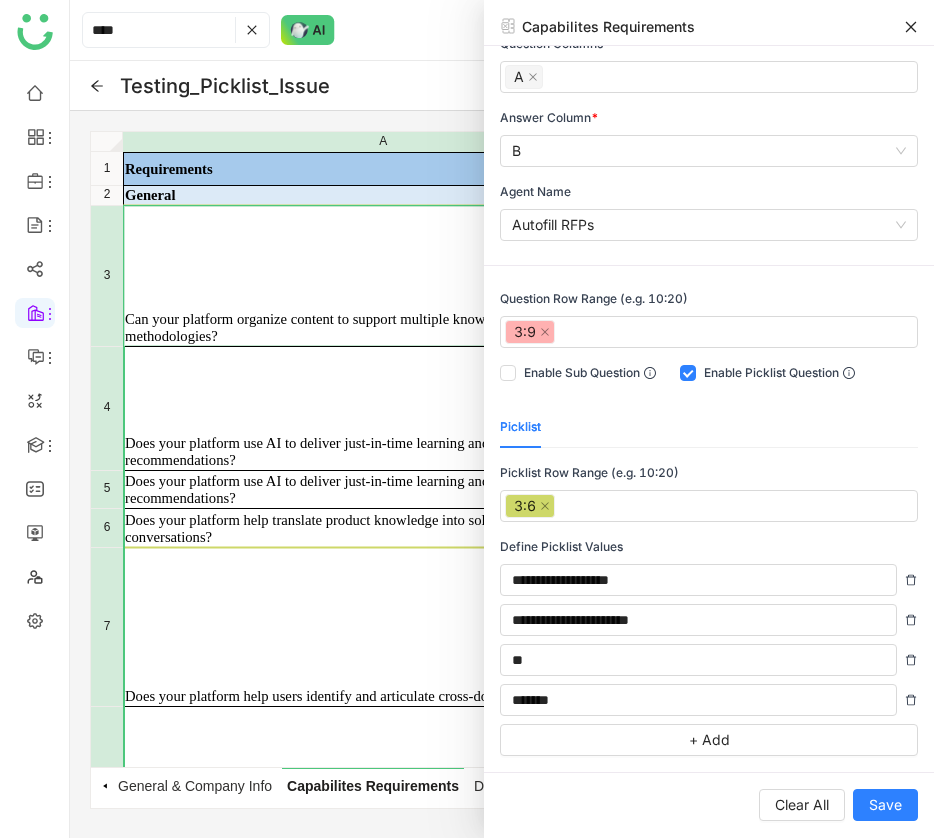 type on "*******" 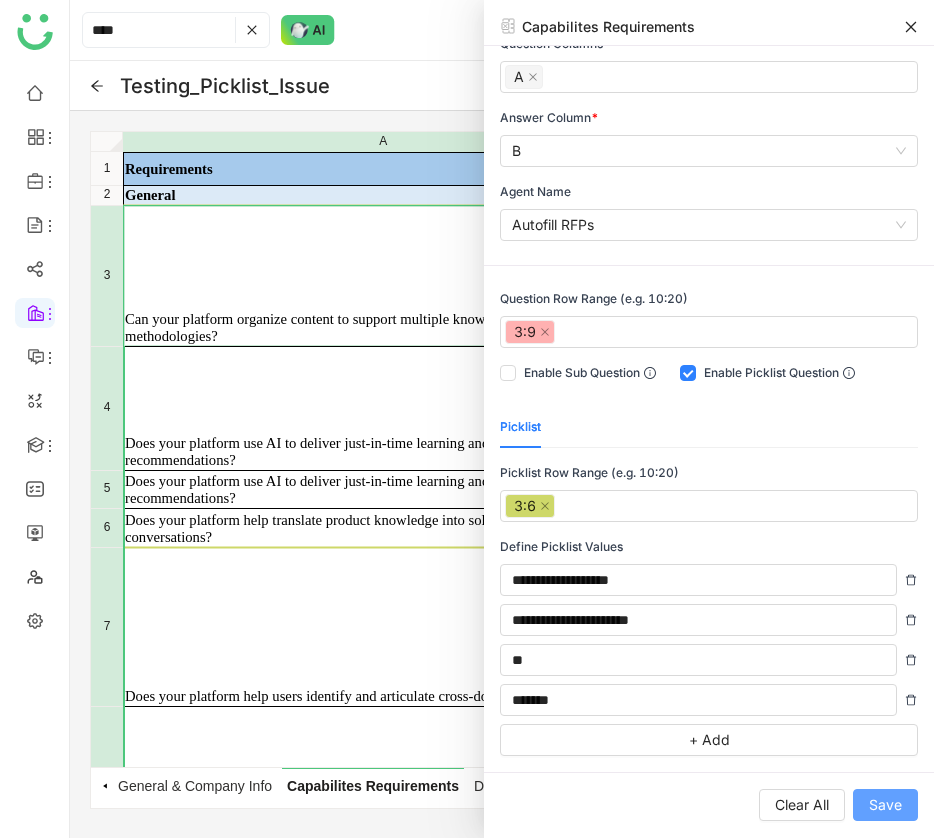 click on "Save" at bounding box center [885, 805] 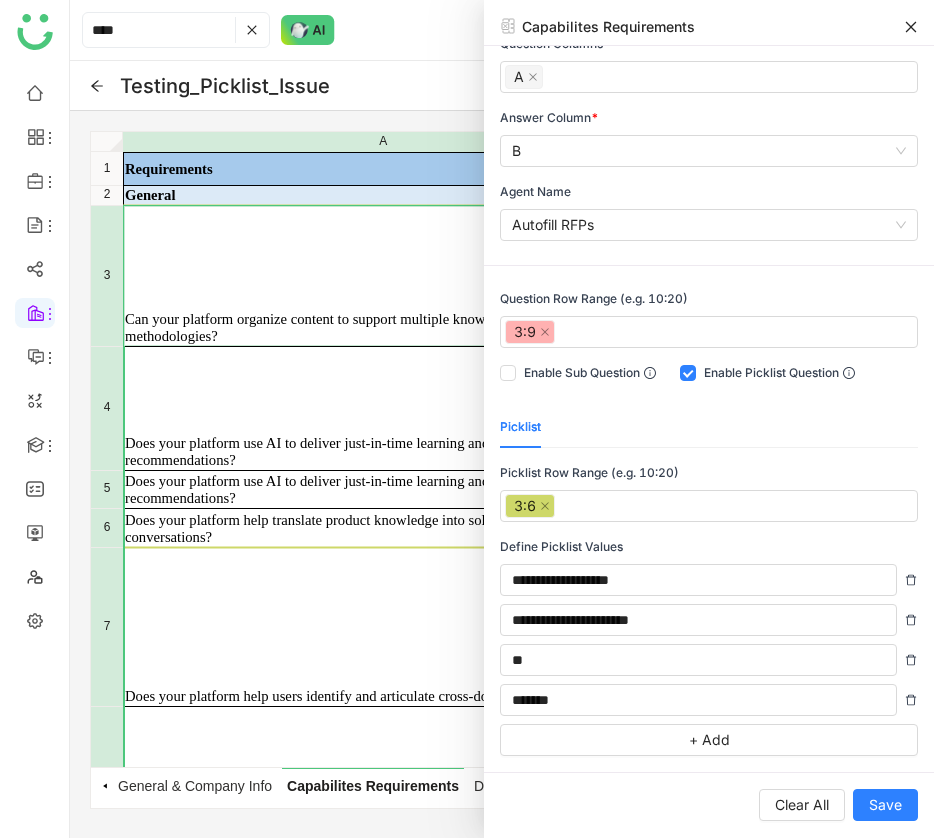 click at bounding box center [911, 26] 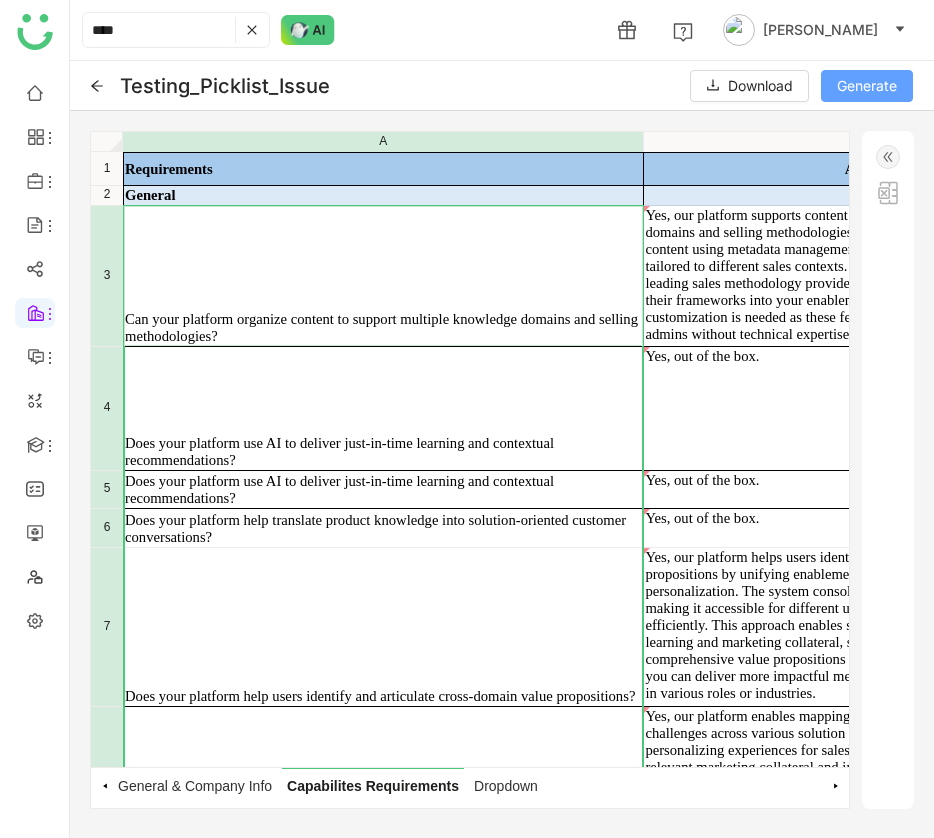 click on "Generate" 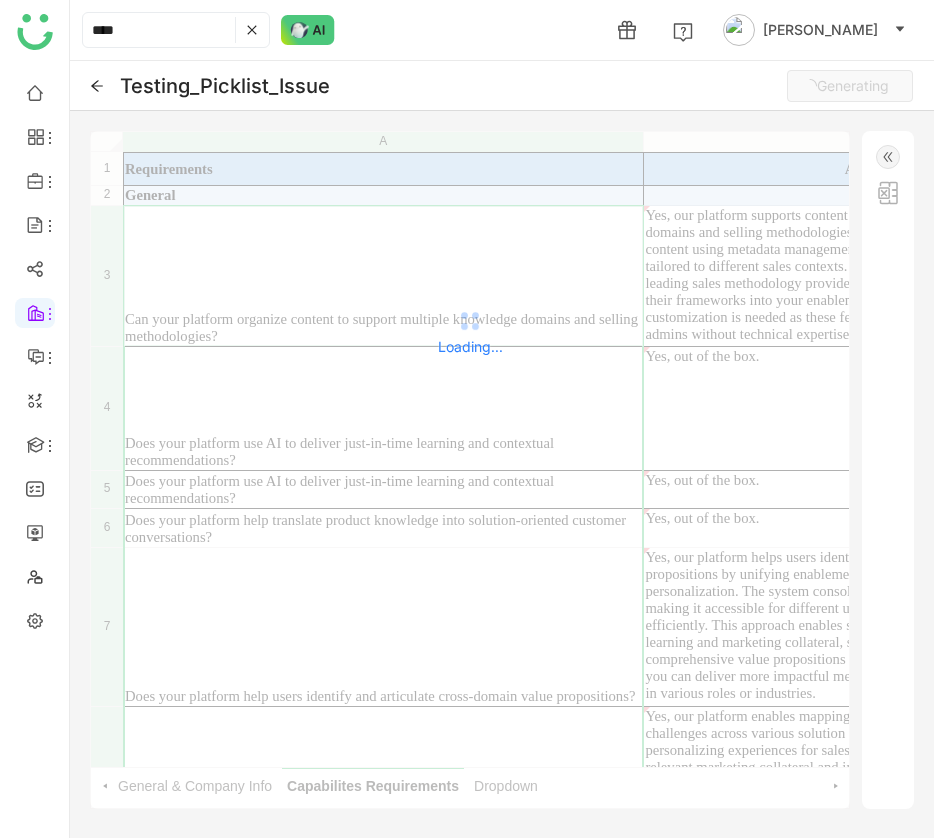 click on "Testing_Picklist_Issue   Generating" 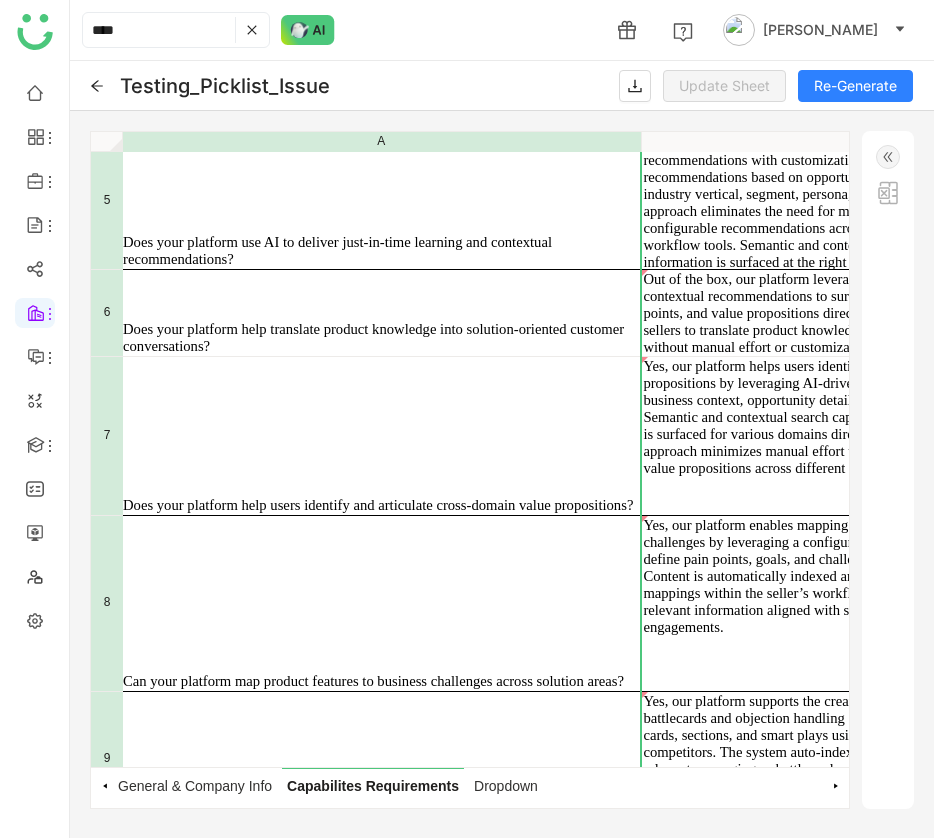 scroll, scrollTop: 324, scrollLeft: 0, axis: vertical 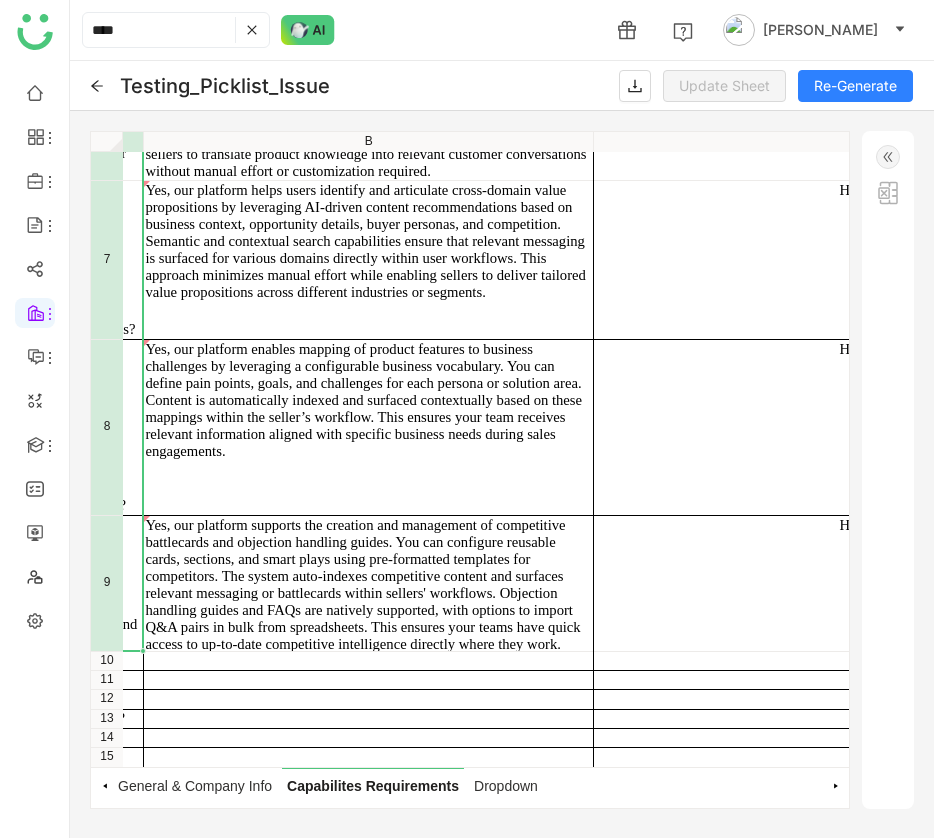 click 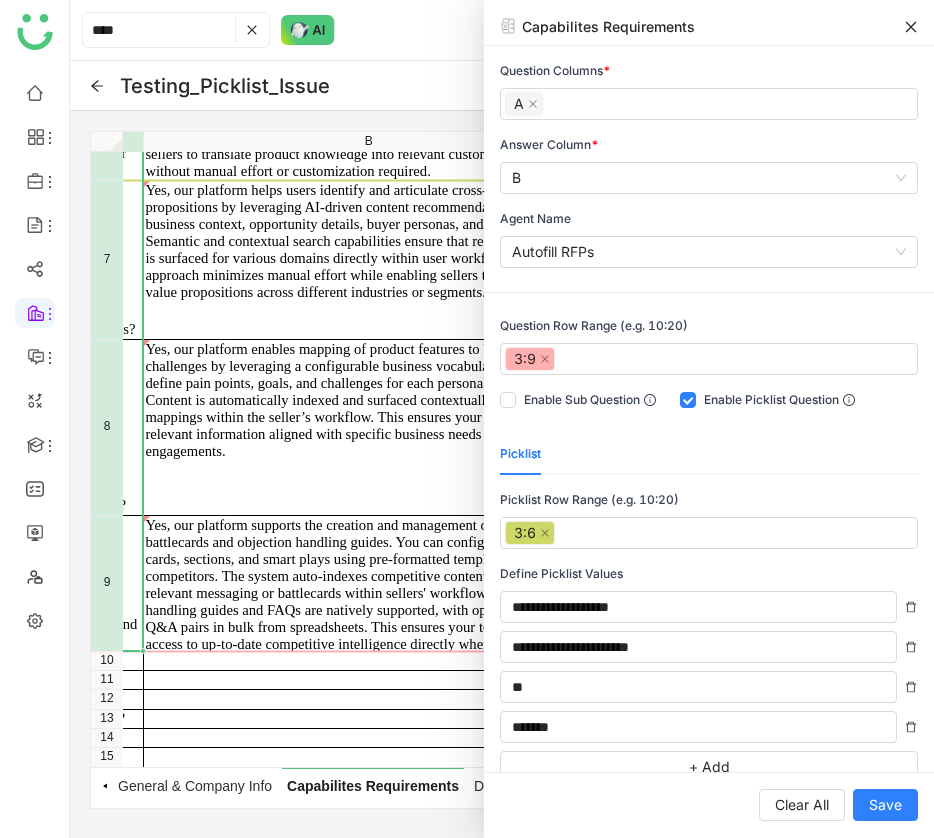 click 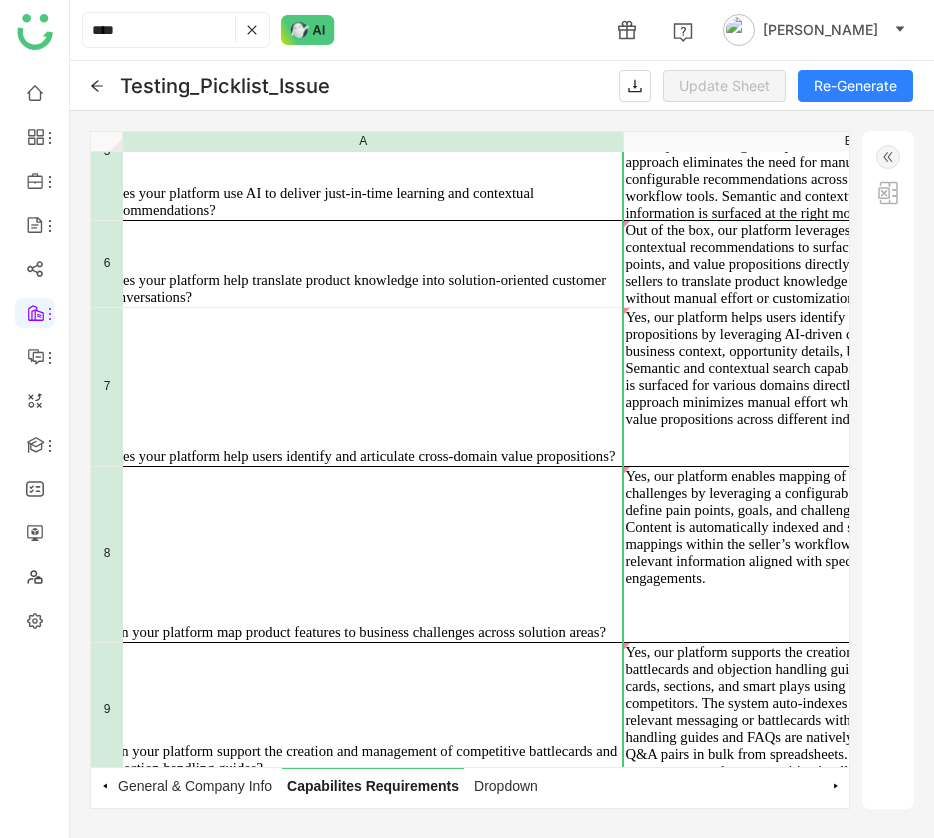 scroll, scrollTop: 373, scrollLeft: 0, axis: vertical 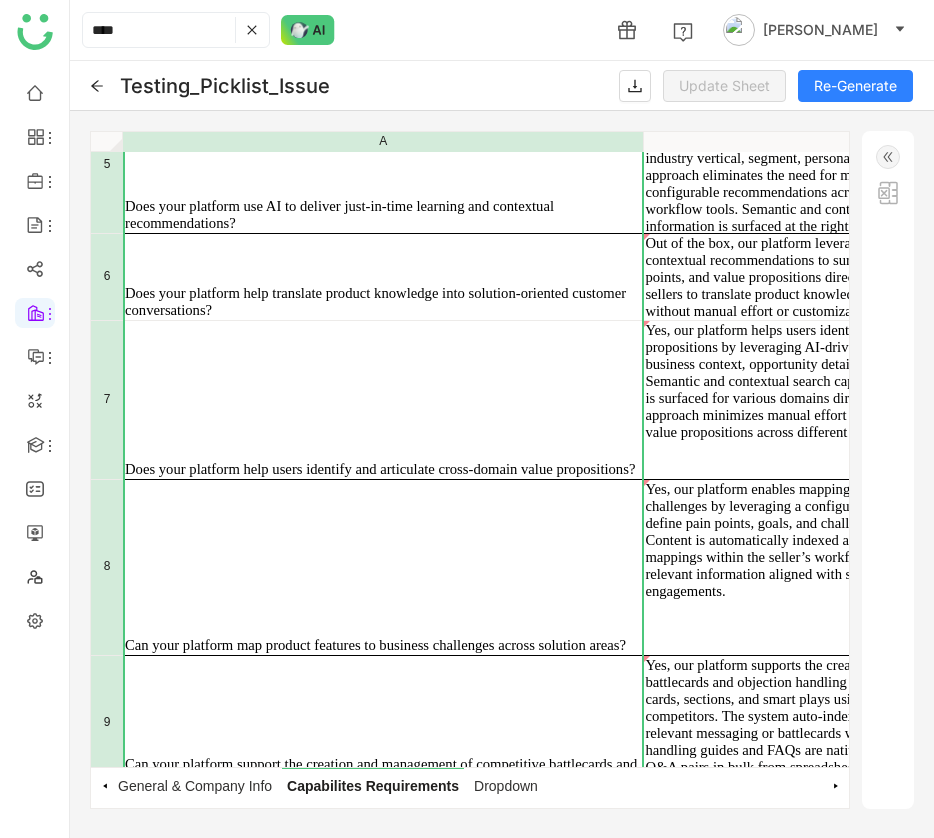 click on "**** 1 [PERSON_NAME]" 